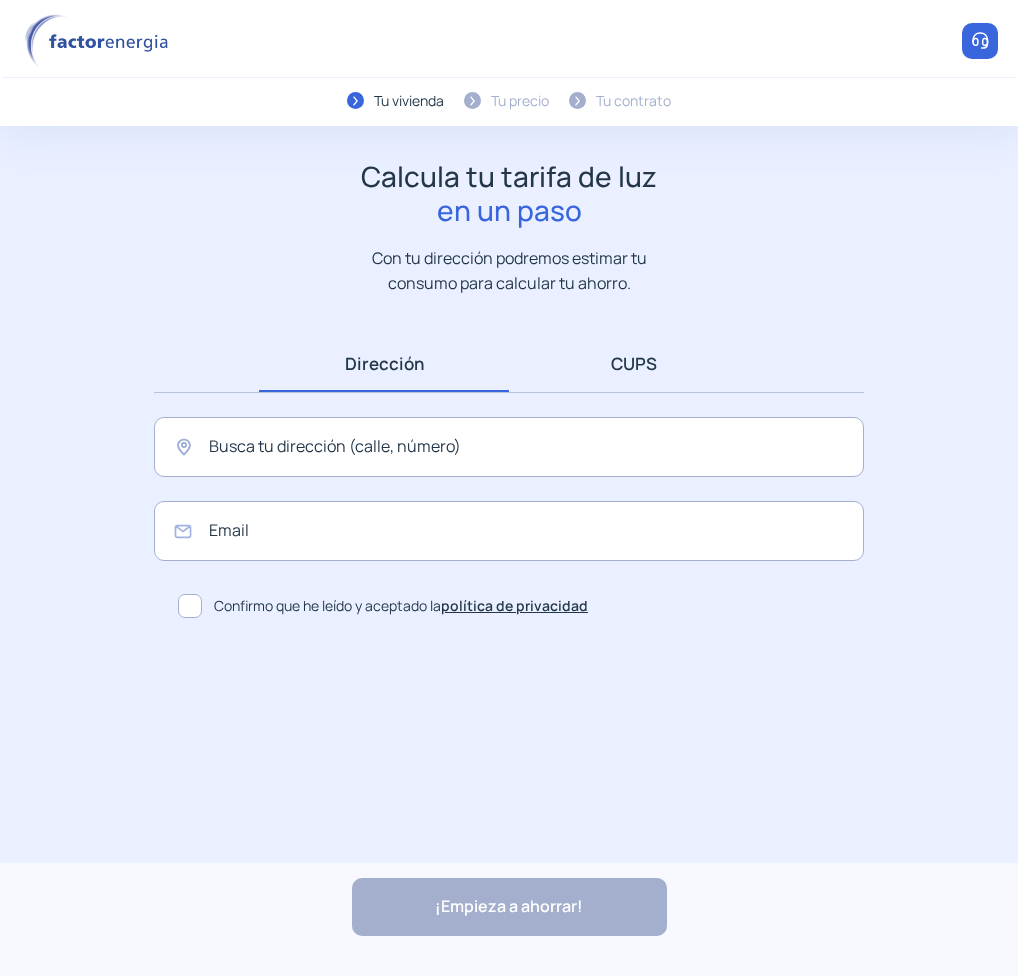 scroll, scrollTop: 0, scrollLeft: 0, axis: both 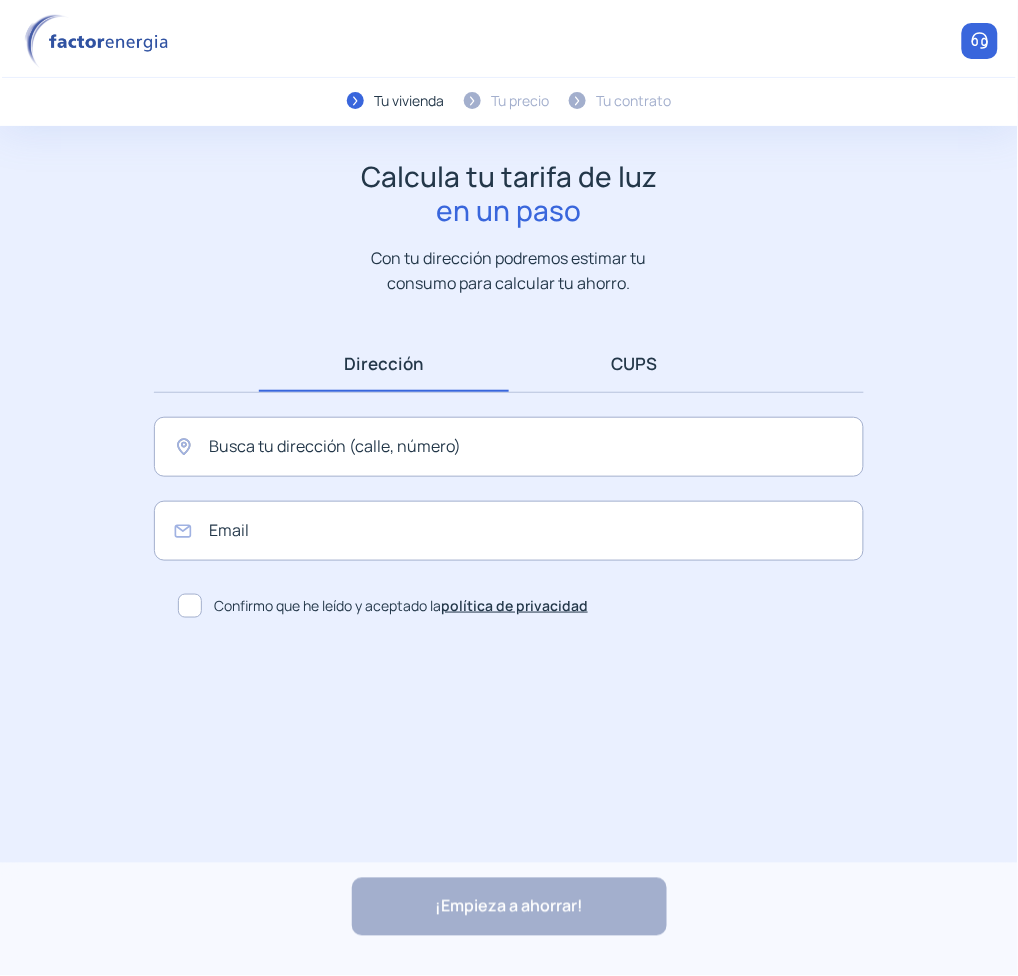 click on "CUPS" at bounding box center (634, 363) 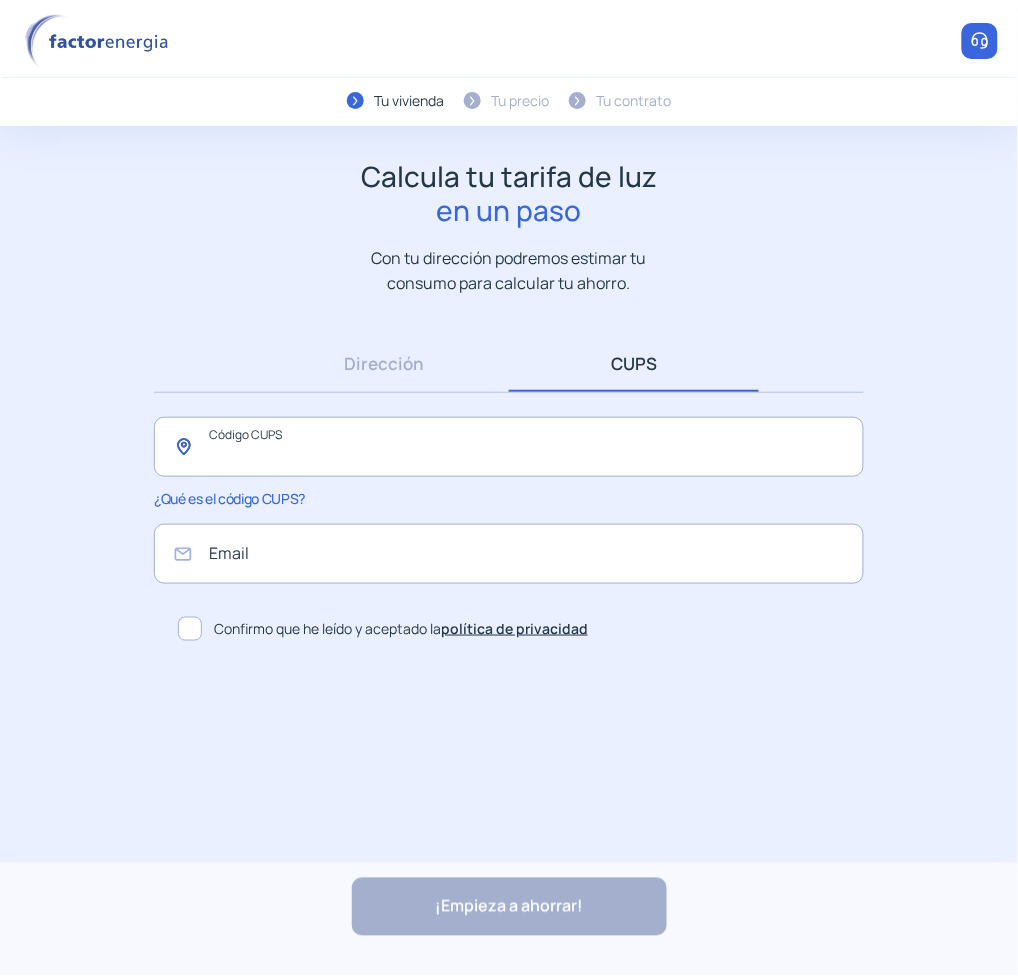 click 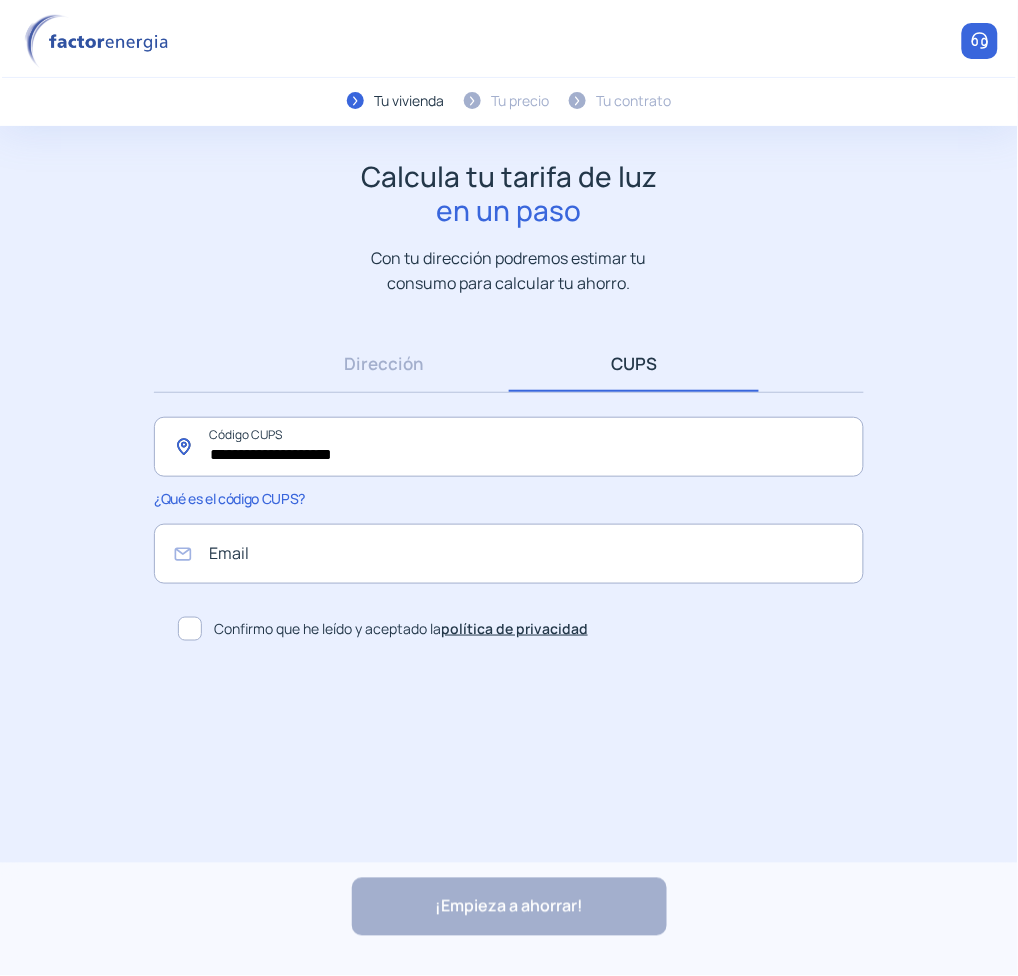 type on "**********" 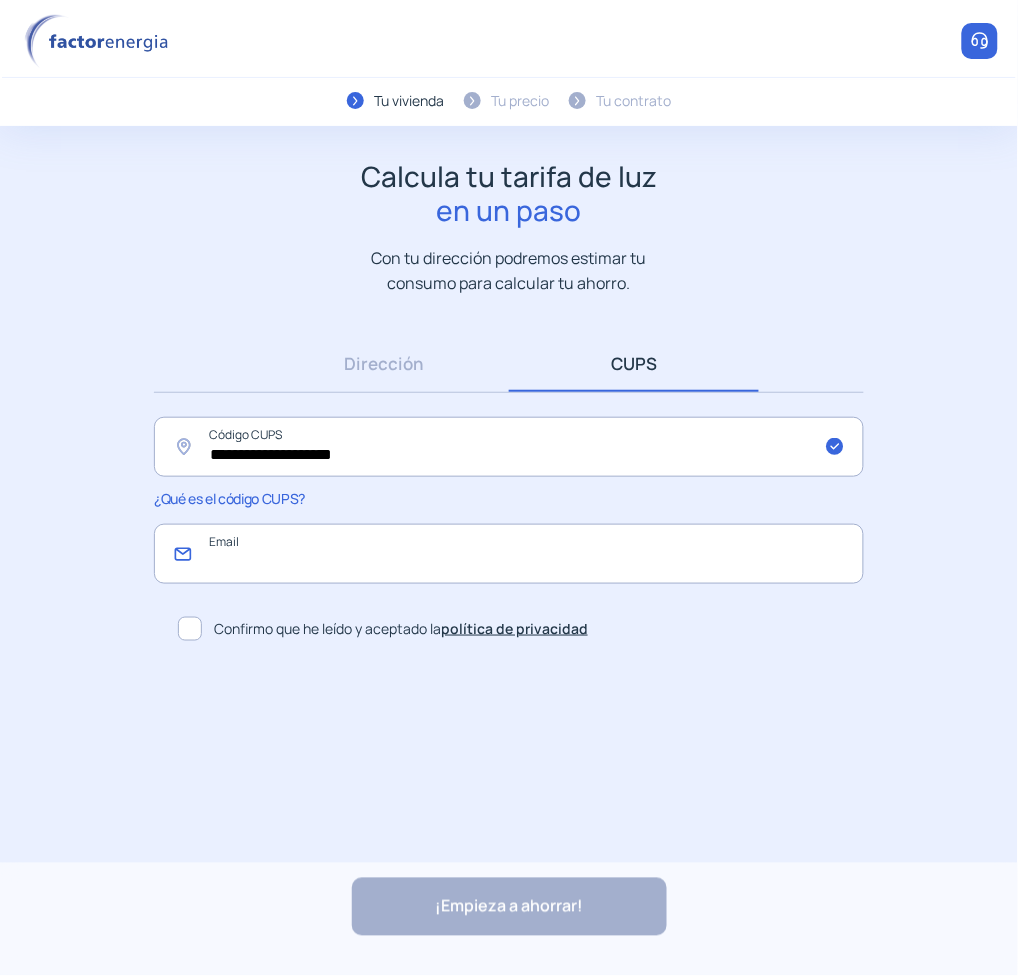 click 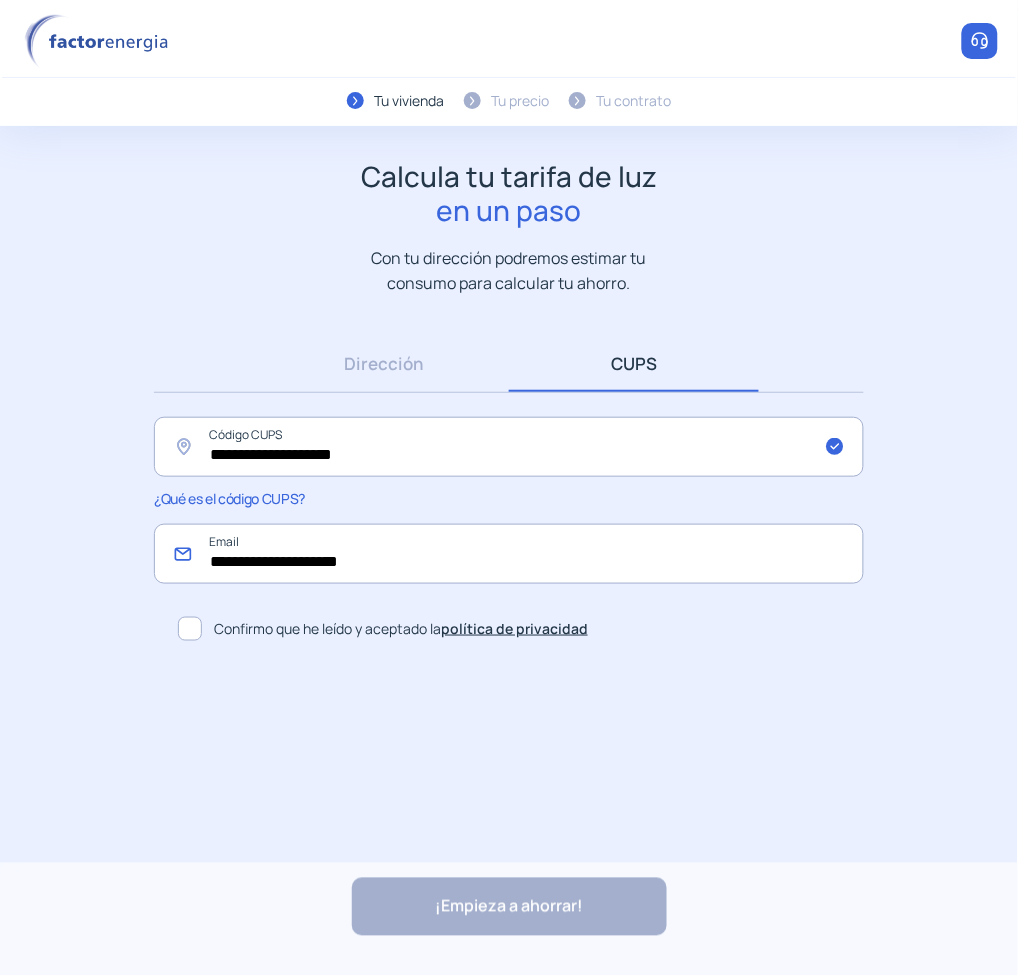 type on "**********" 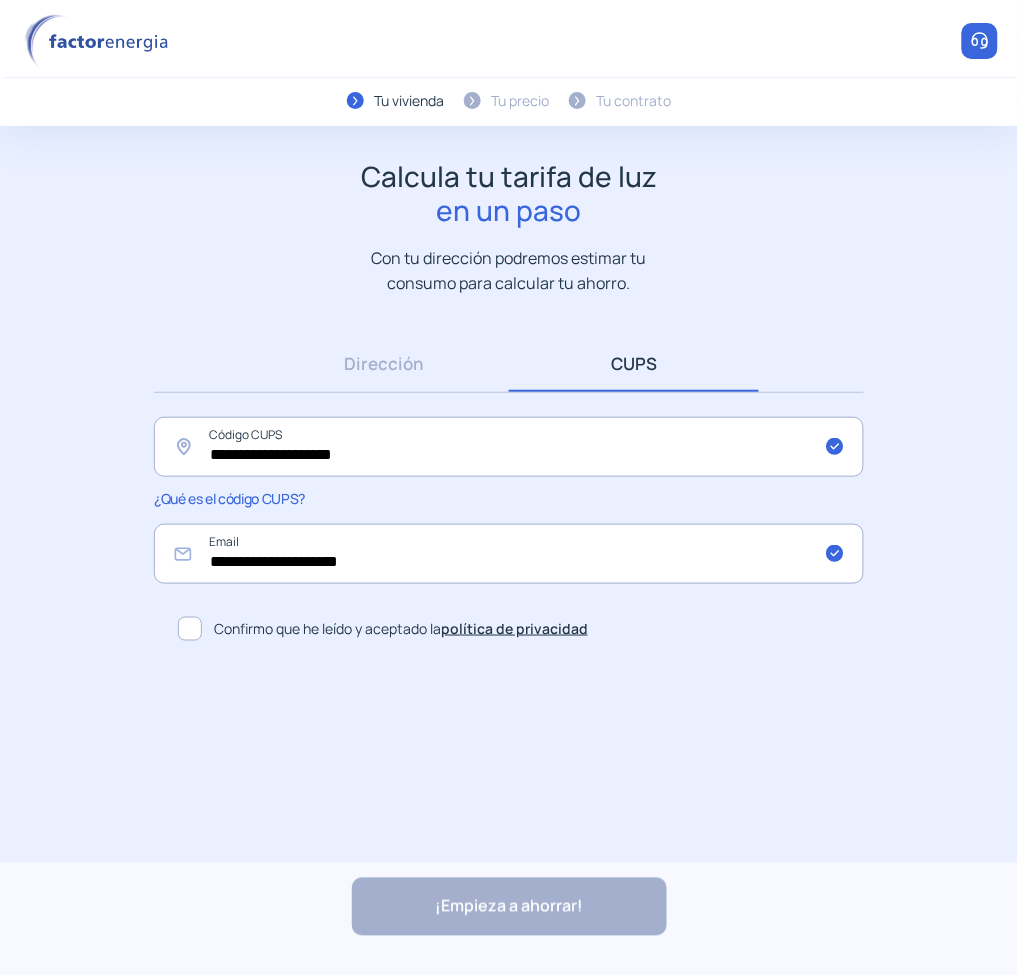click on "Confirmo que he leído y aceptado la  política de privacidad" 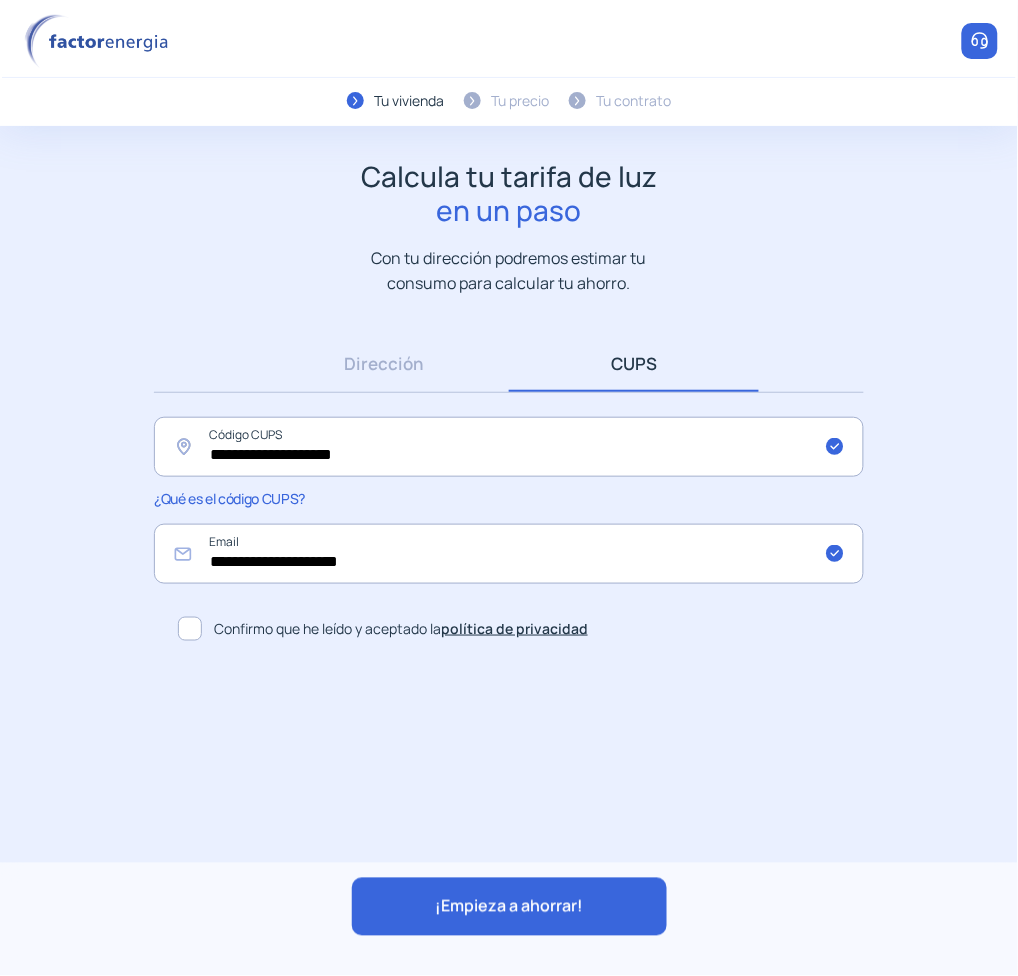 click on "¡Empieza a ahorrar!" 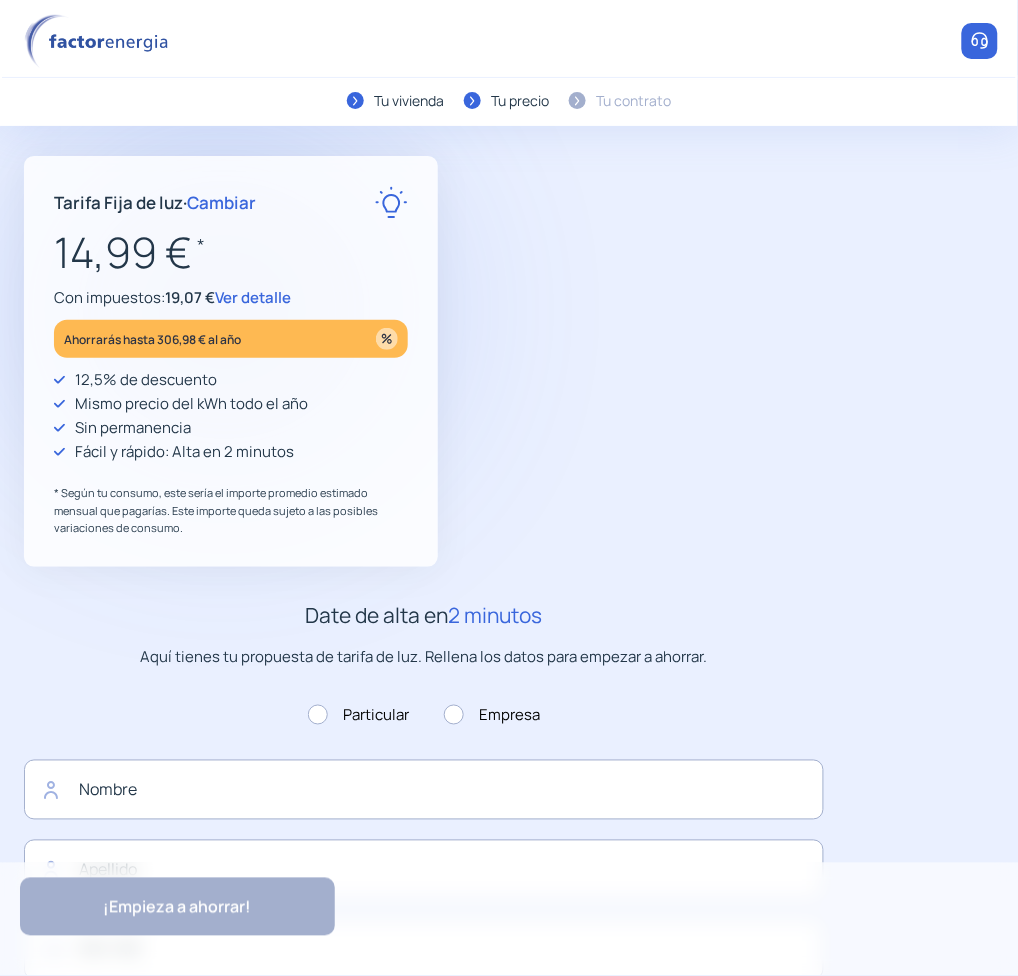 type on "**********" 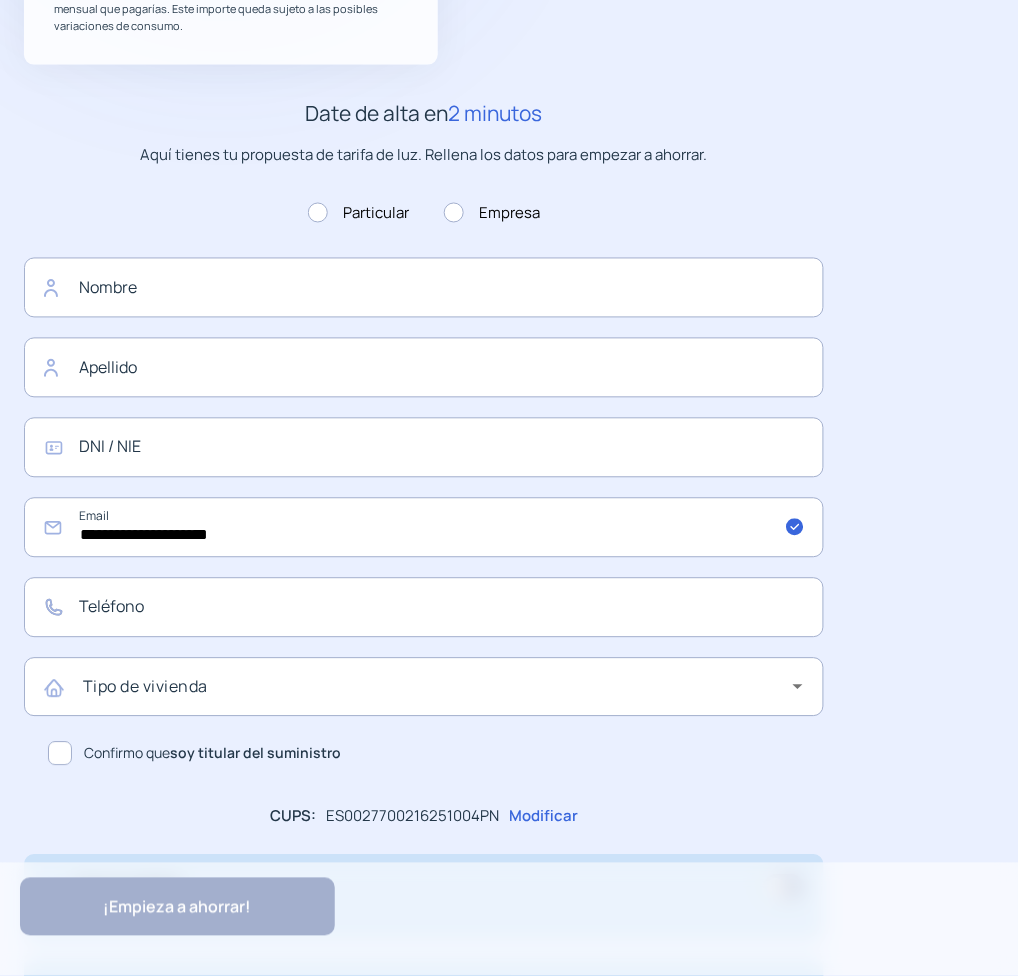 scroll, scrollTop: 625, scrollLeft: 0, axis: vertical 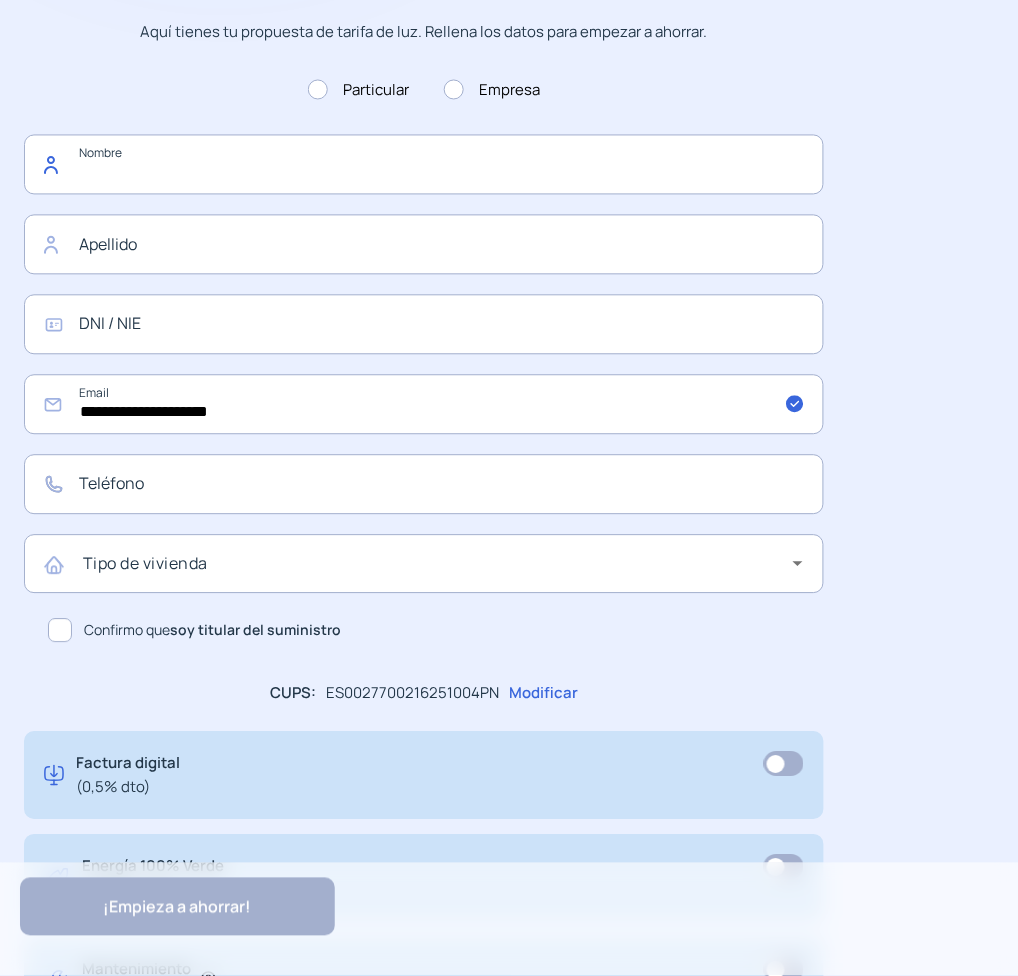 click 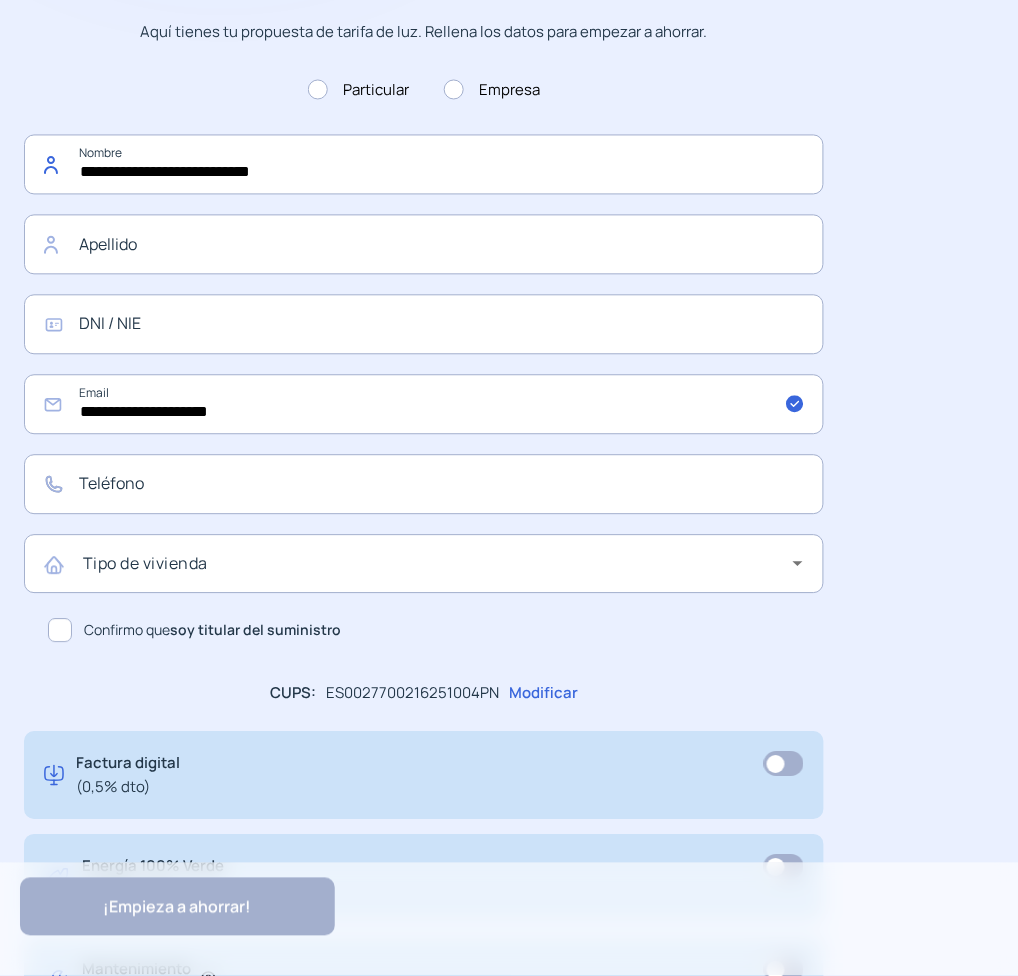 drag, startPoint x: 350, startPoint y: 163, endPoint x: 188, endPoint y: 196, distance: 165.32695 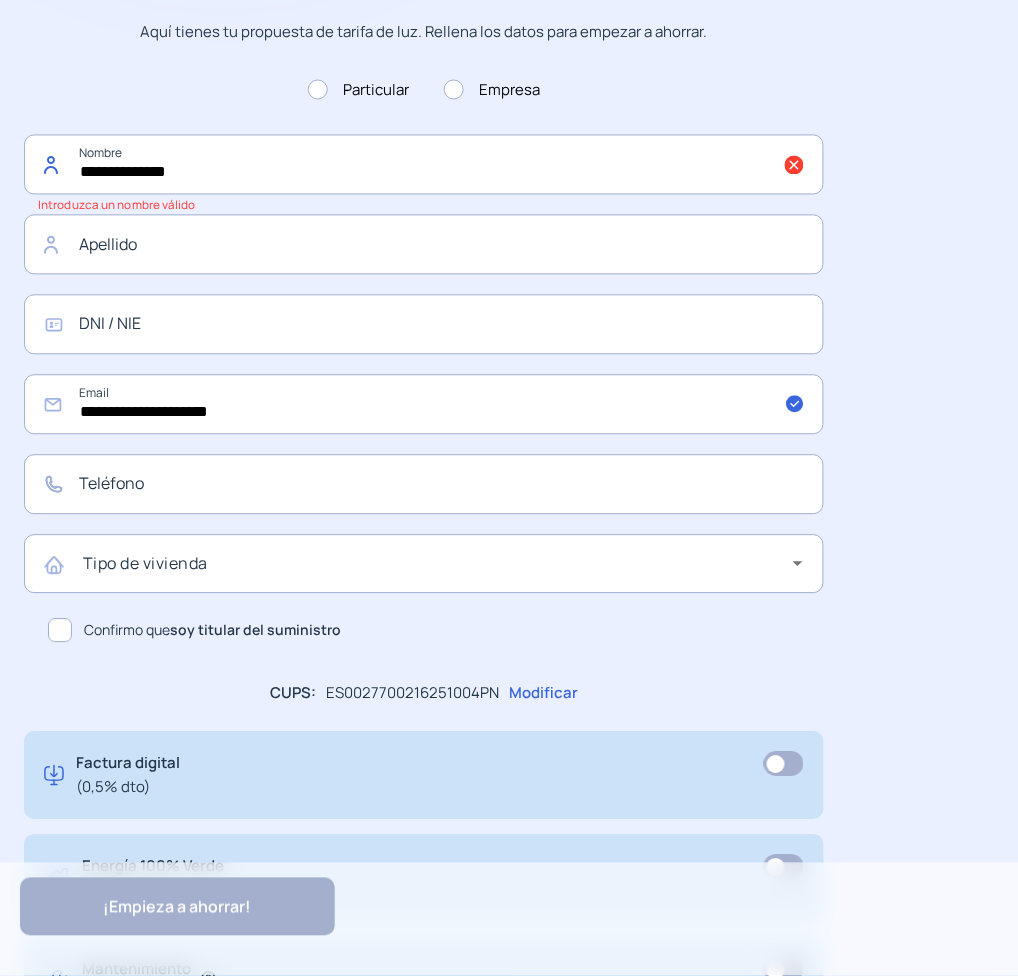 type on "**********" 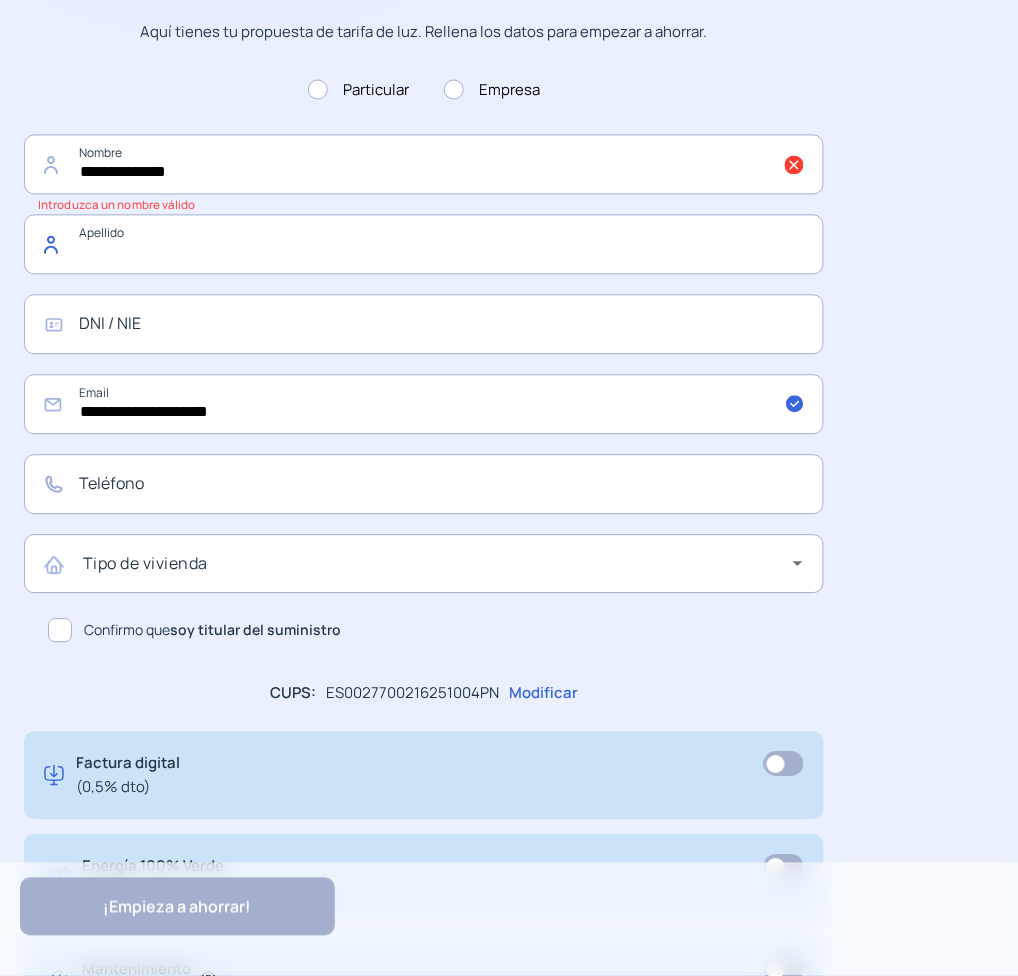 click 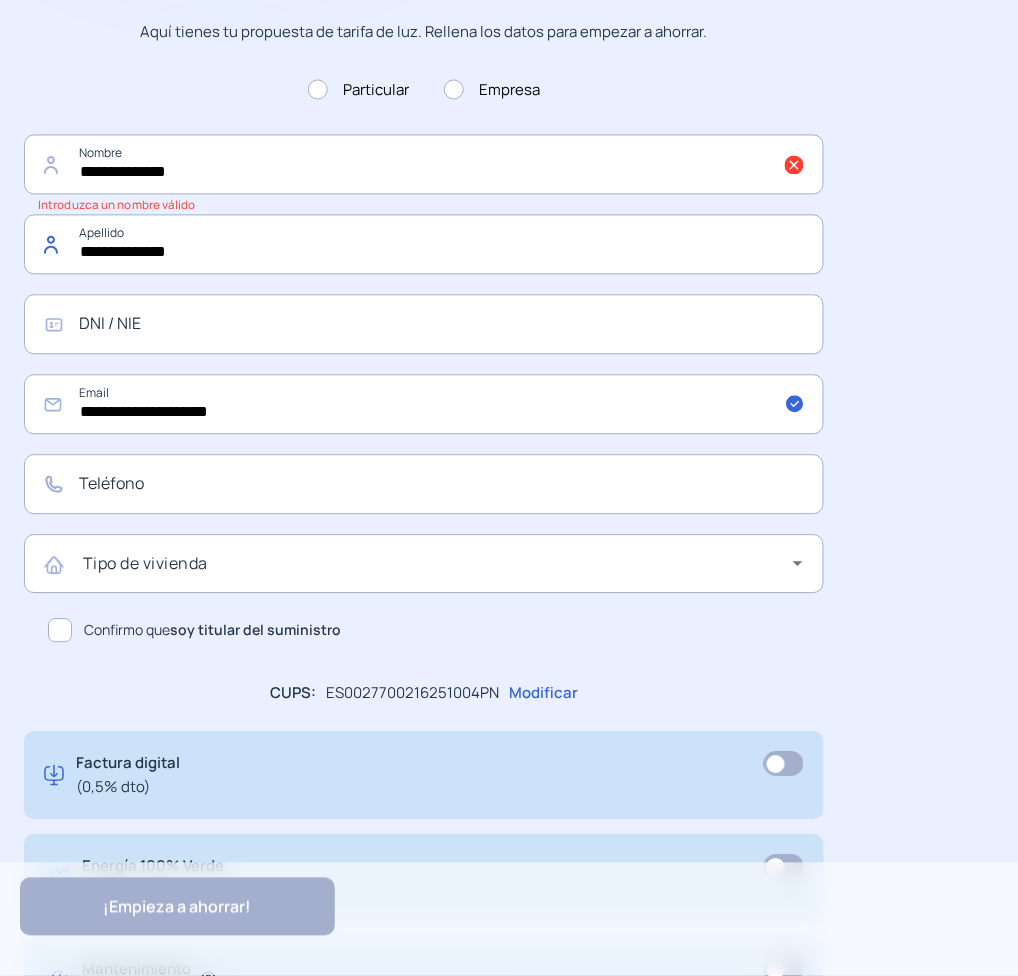 type on "**********" 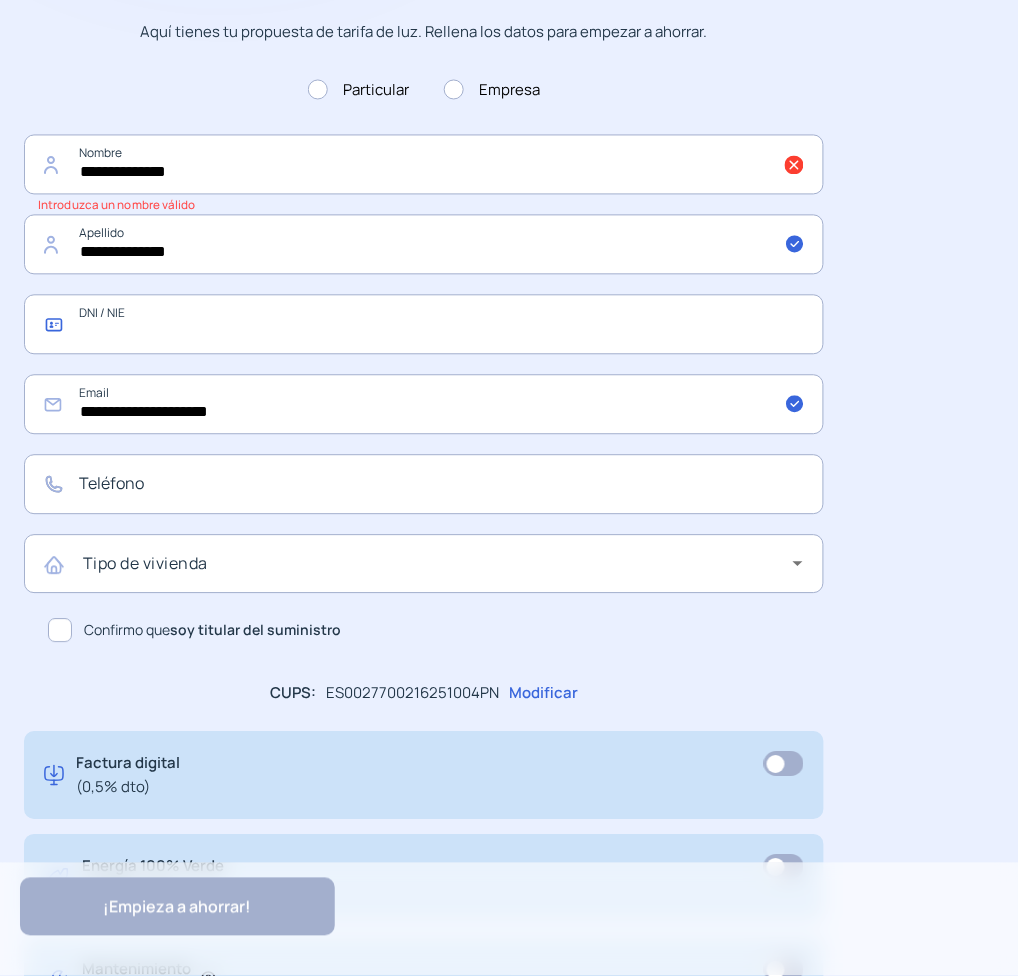click 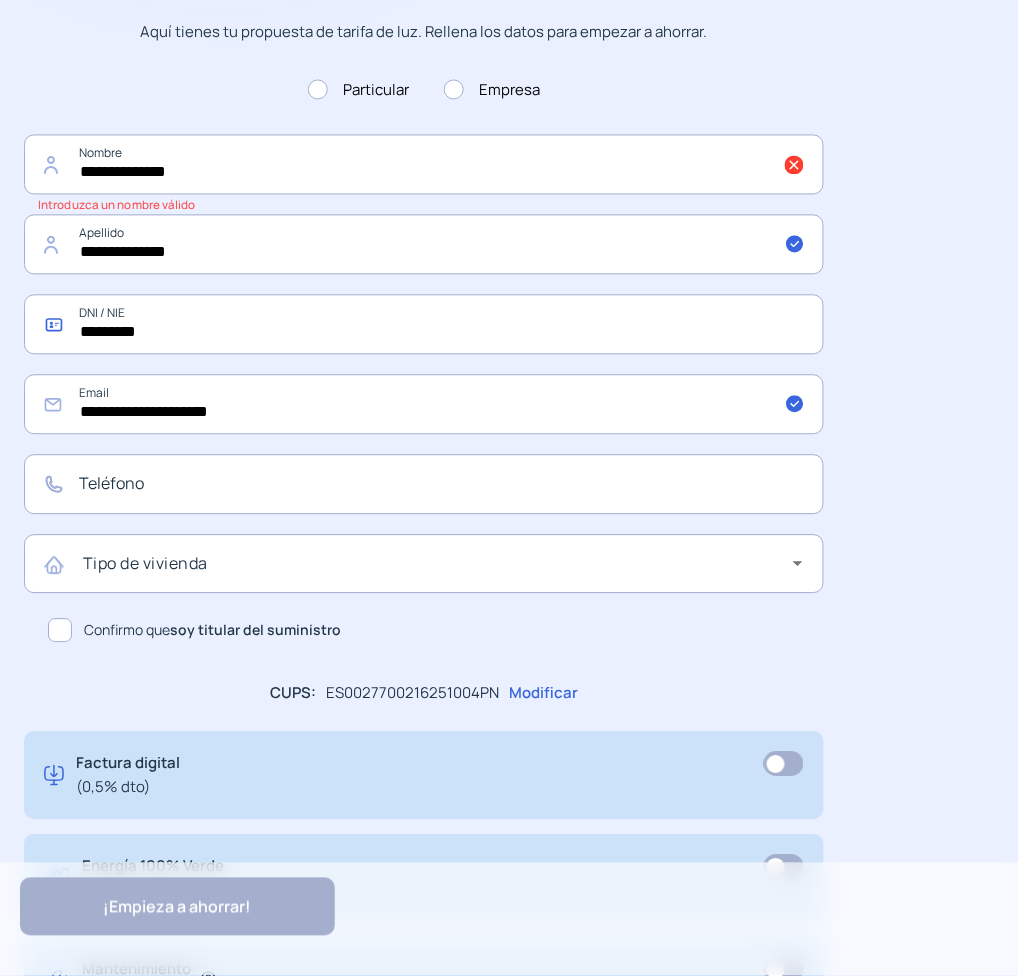 type on "*********" 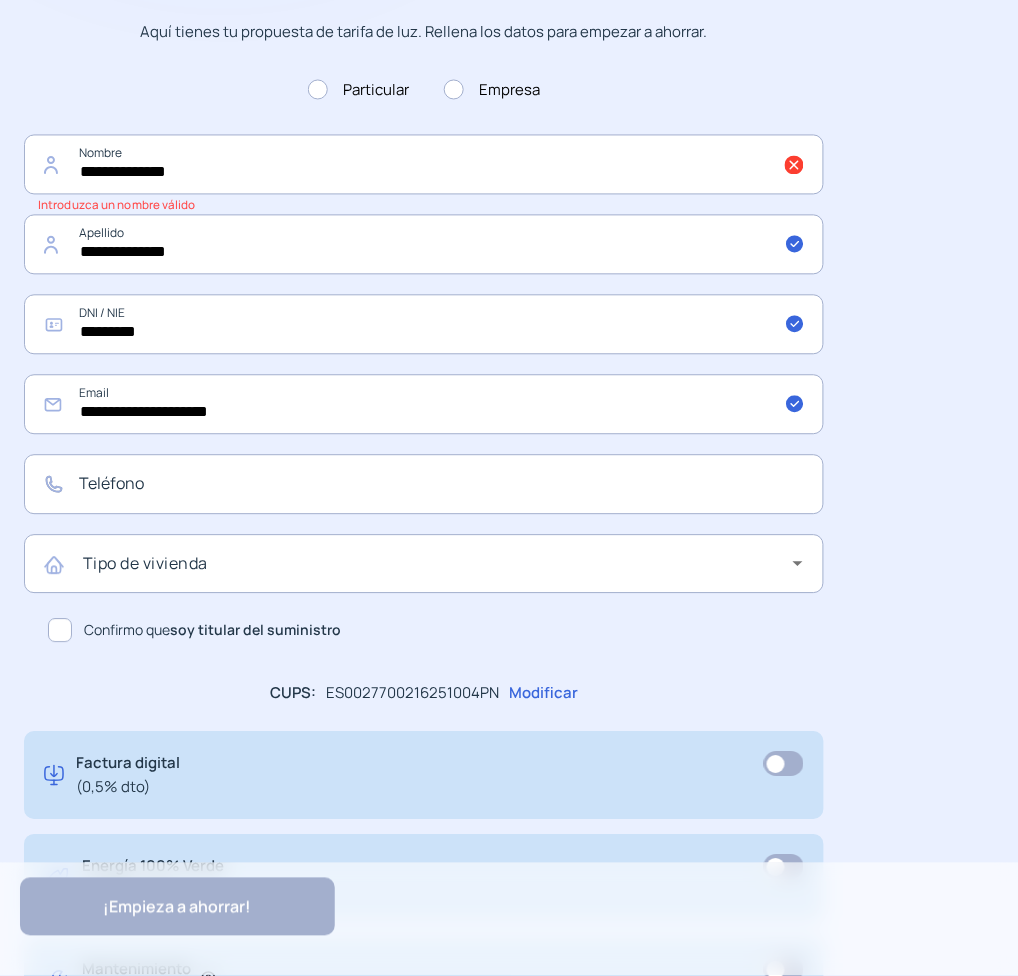 click on "**********" 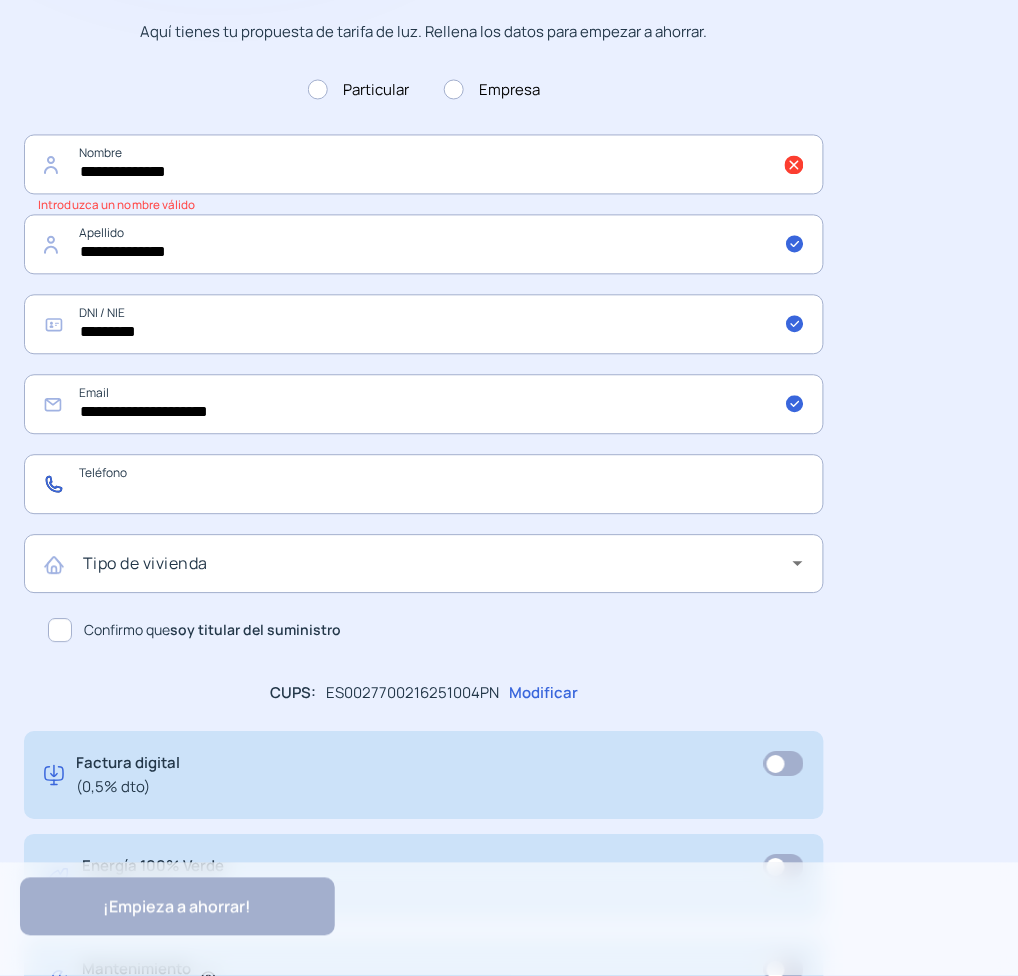 click 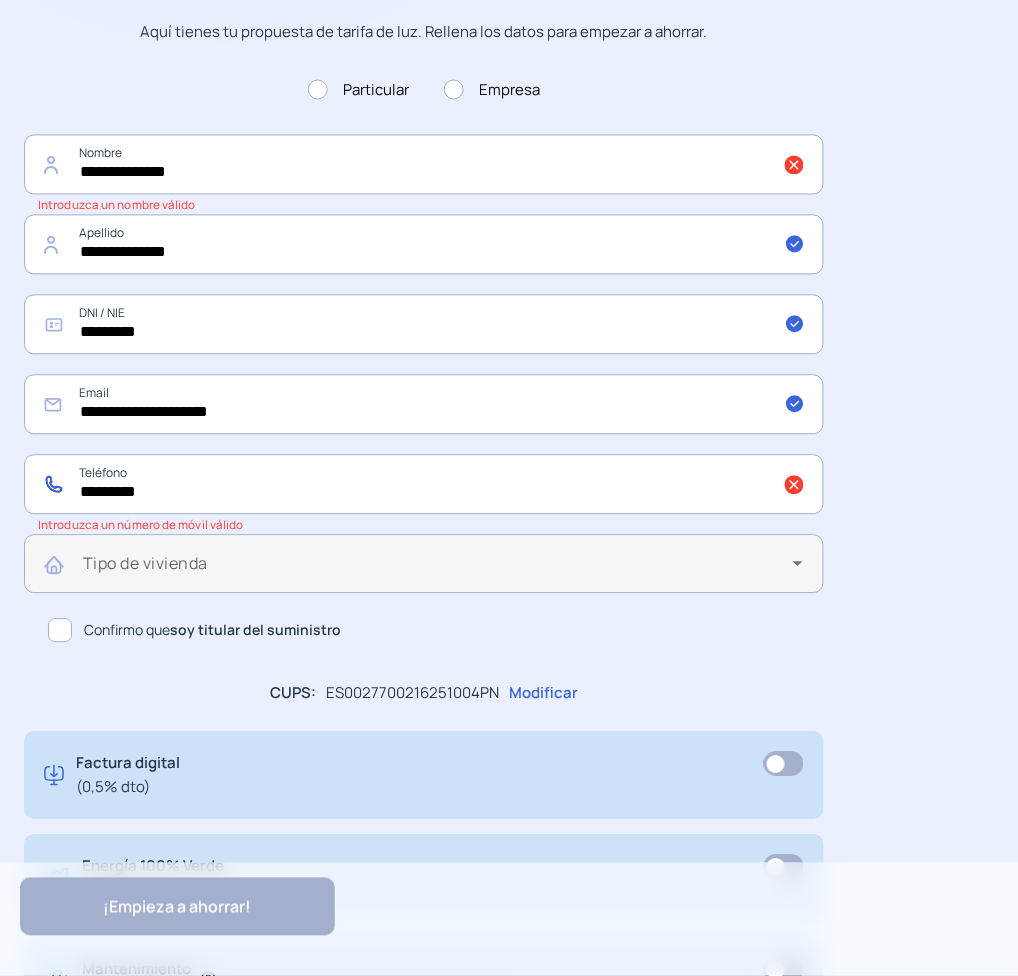 type on "*********" 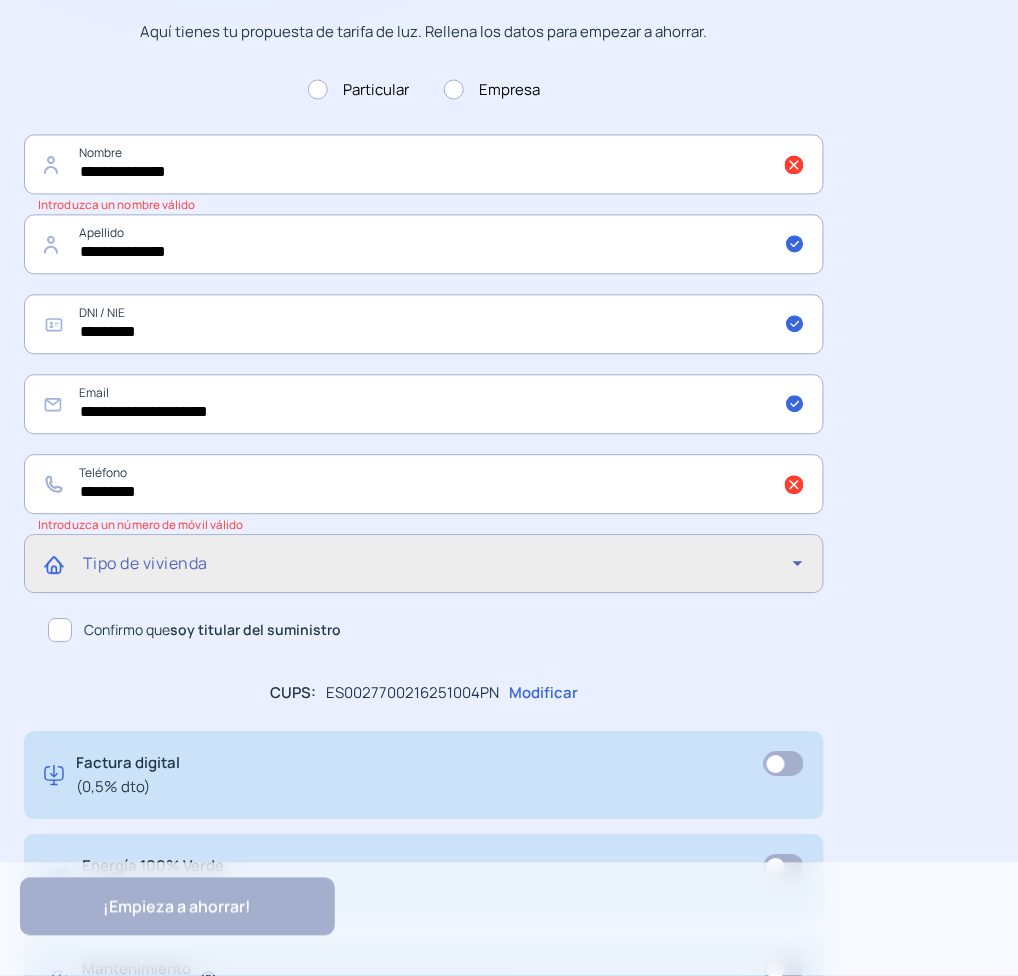 click at bounding box center (438, 572) 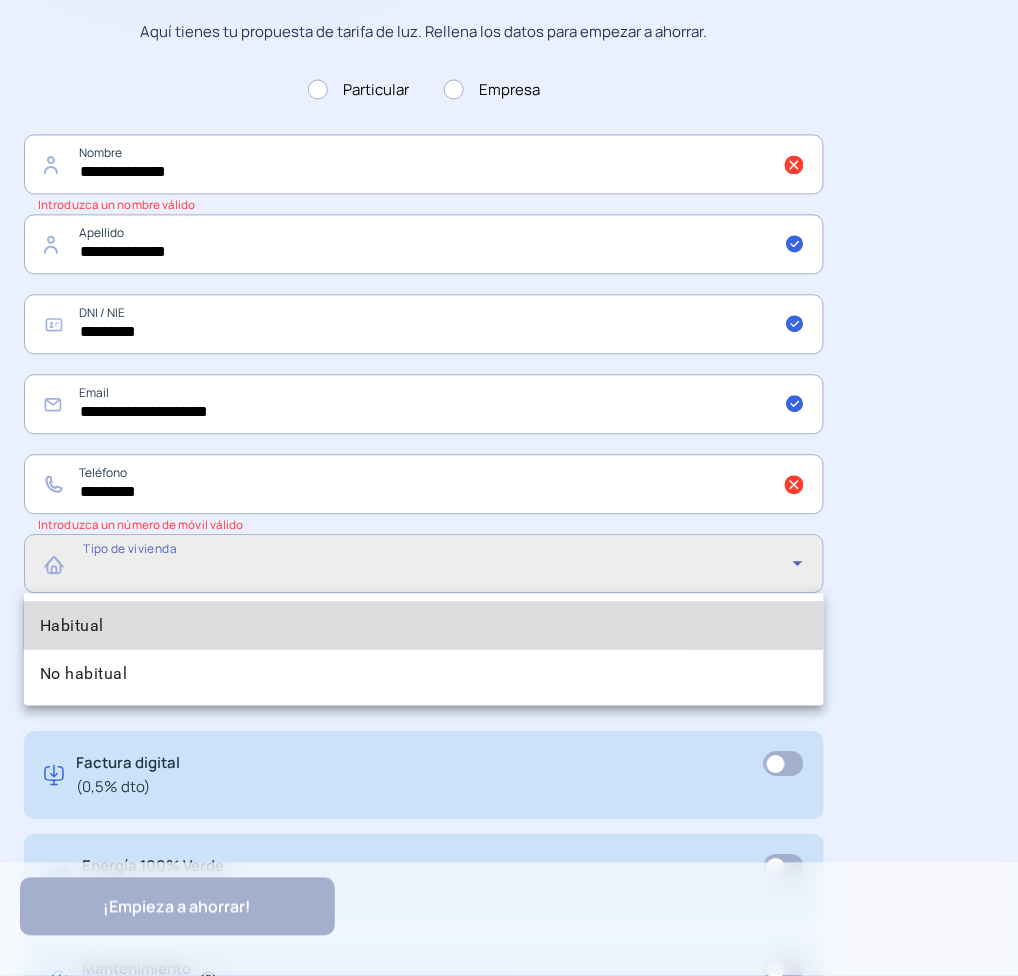 click on "Habitual" at bounding box center [424, 626] 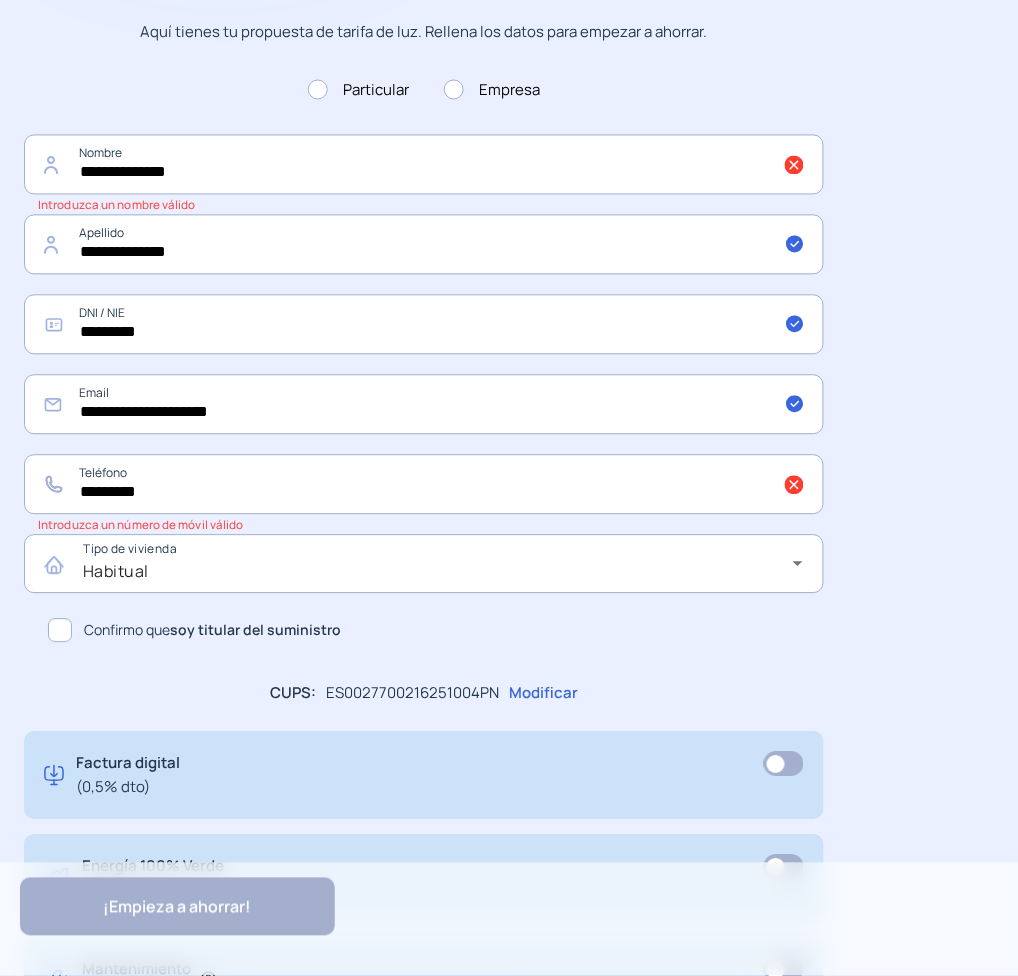 click on "Confirmo que  soy titular del suministro" 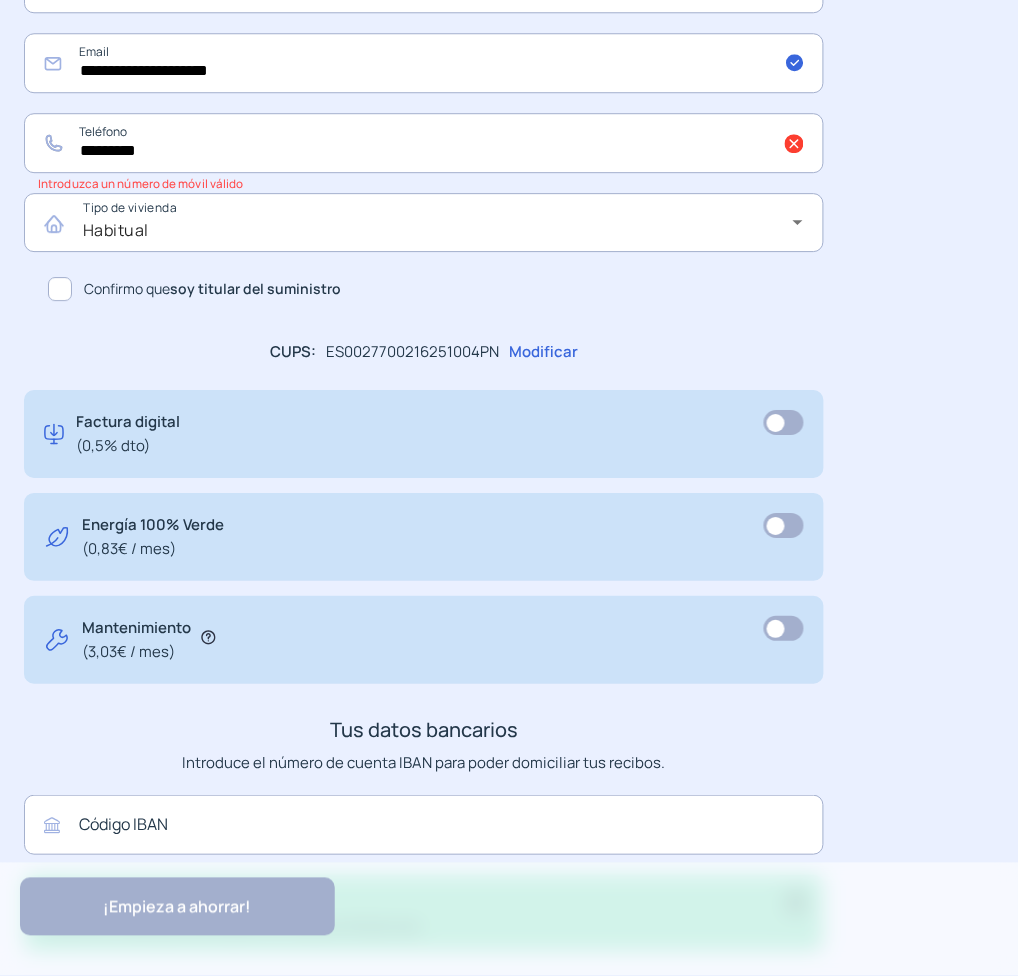 scroll, scrollTop: 1086, scrollLeft: 0, axis: vertical 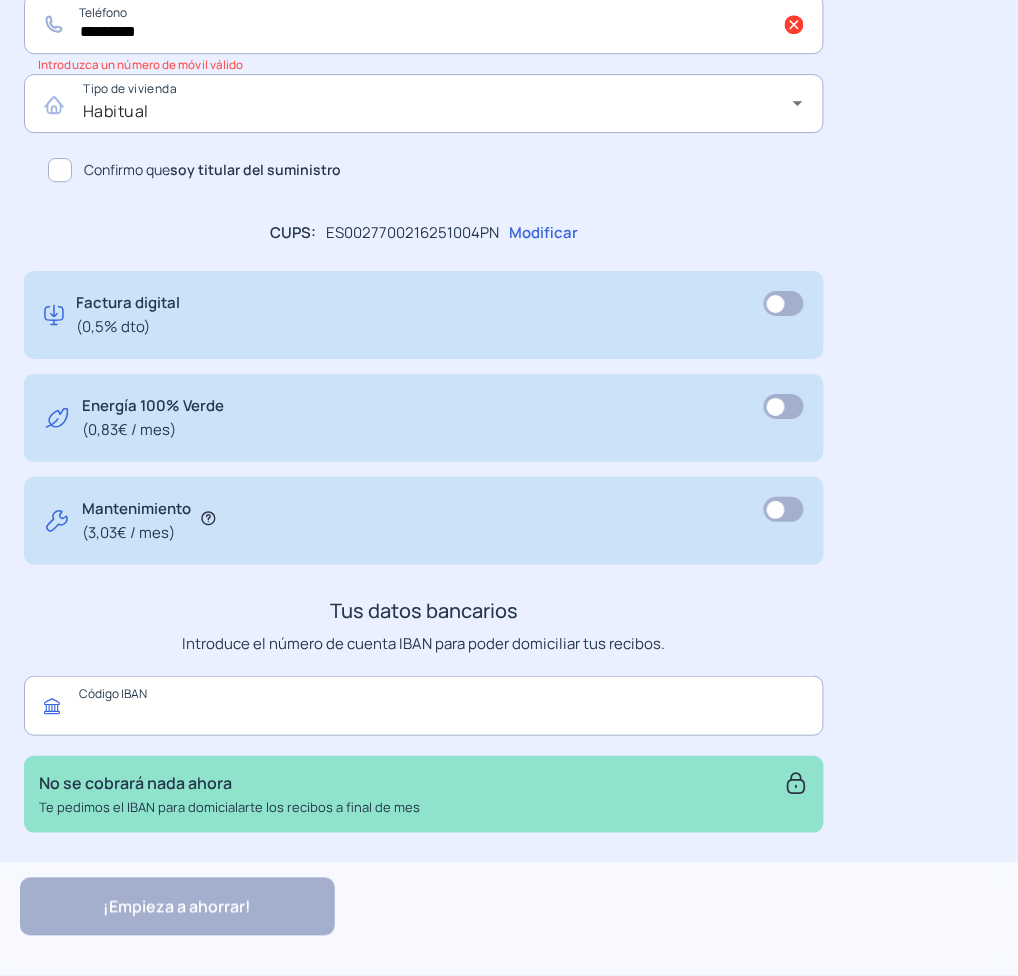 click 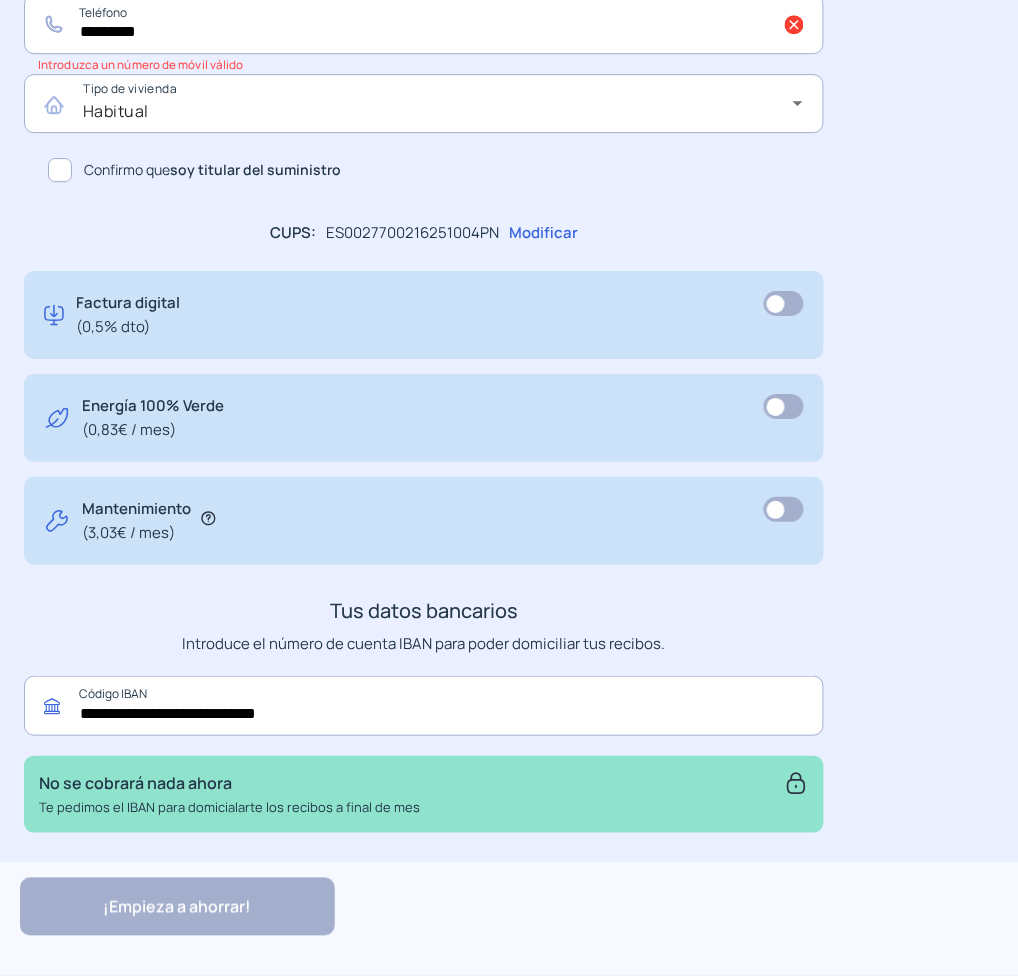type on "**********" 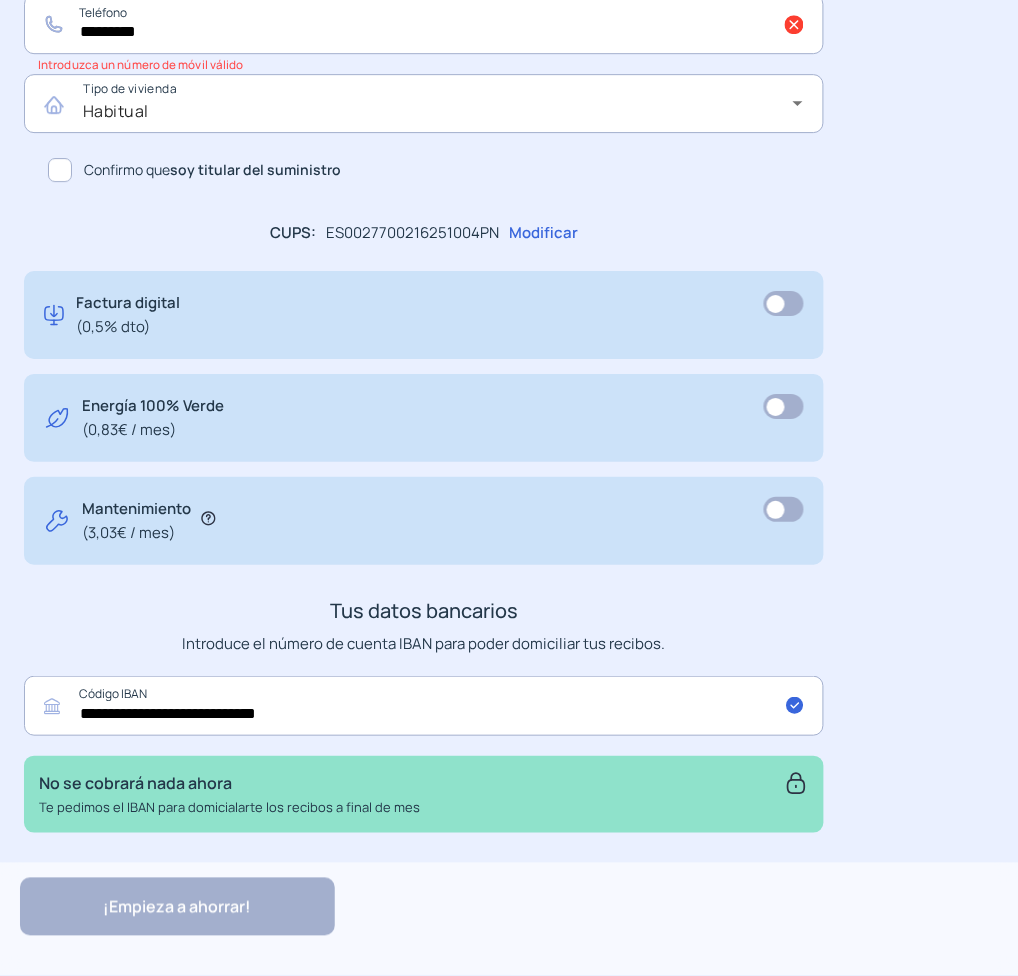 click on "**********" 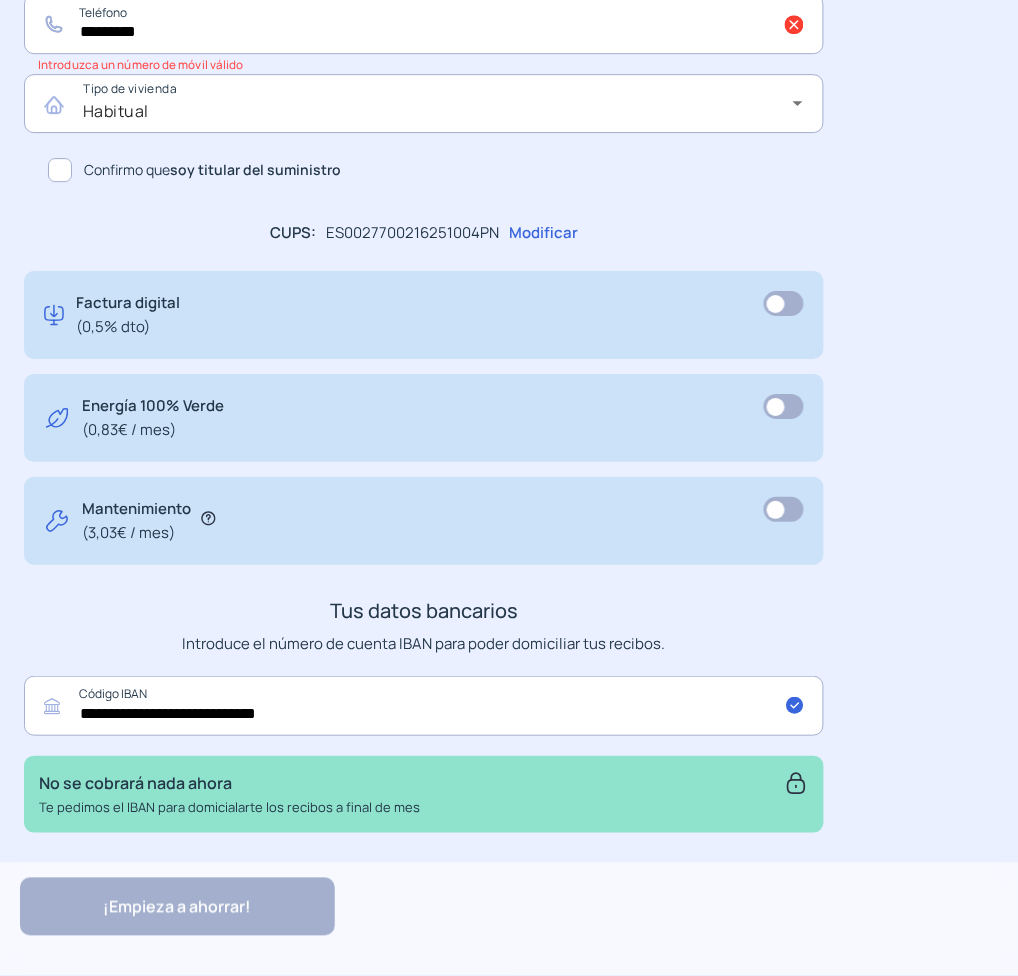 click on "**********" 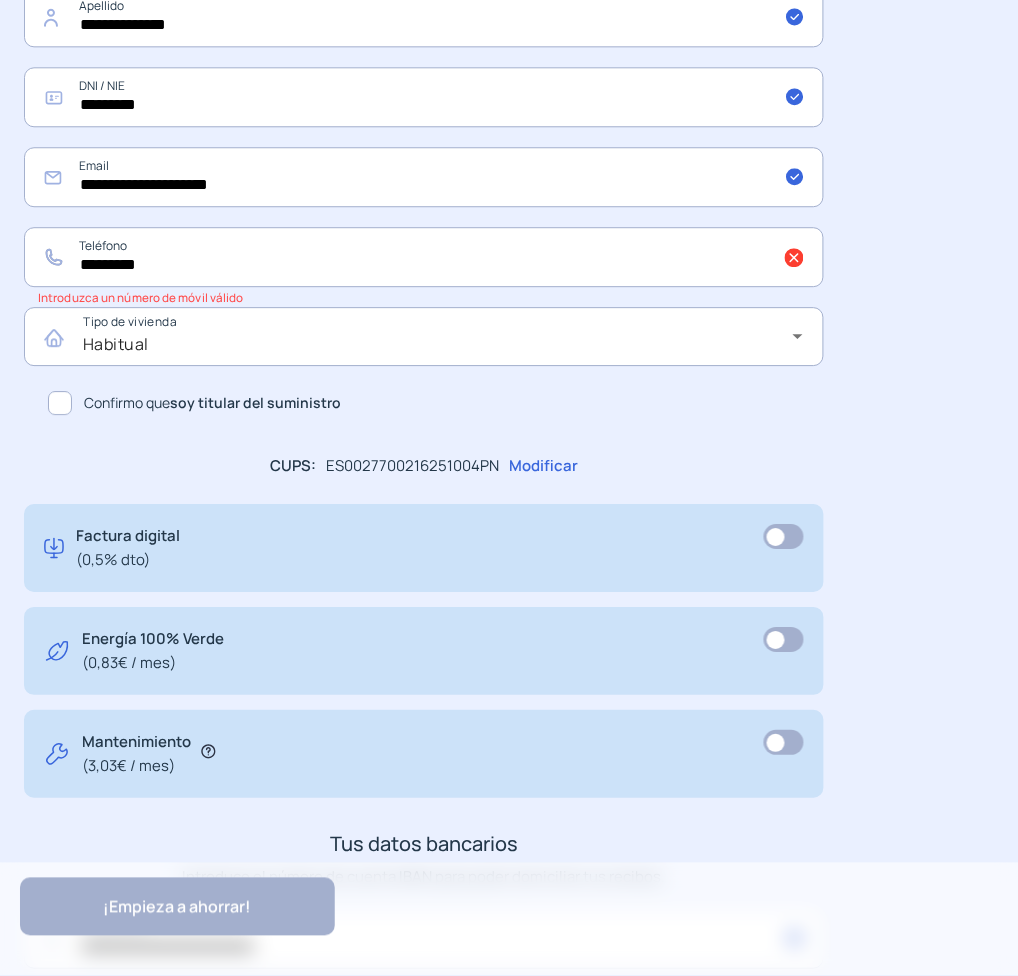 scroll, scrollTop: 586, scrollLeft: 0, axis: vertical 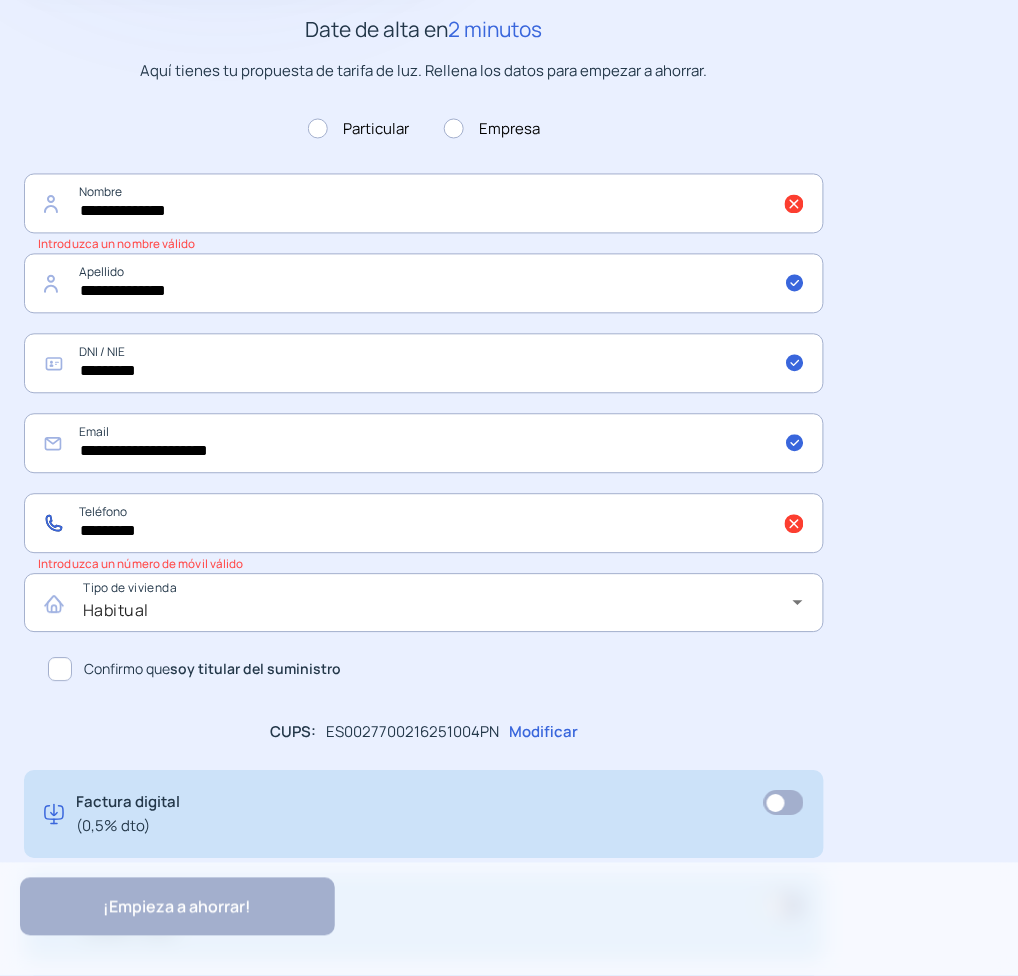 click on "*********" 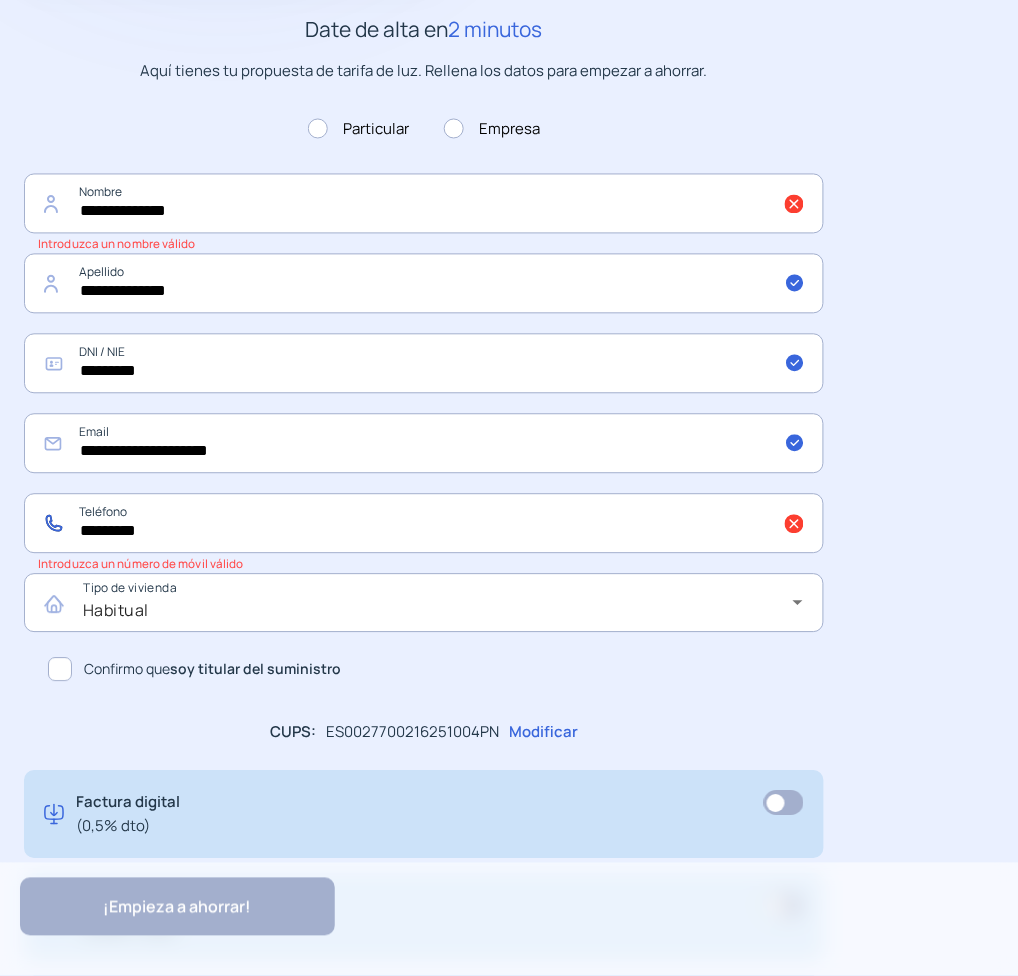 drag, startPoint x: 281, startPoint y: 522, endPoint x: 83, endPoint y: 567, distance: 203.04926 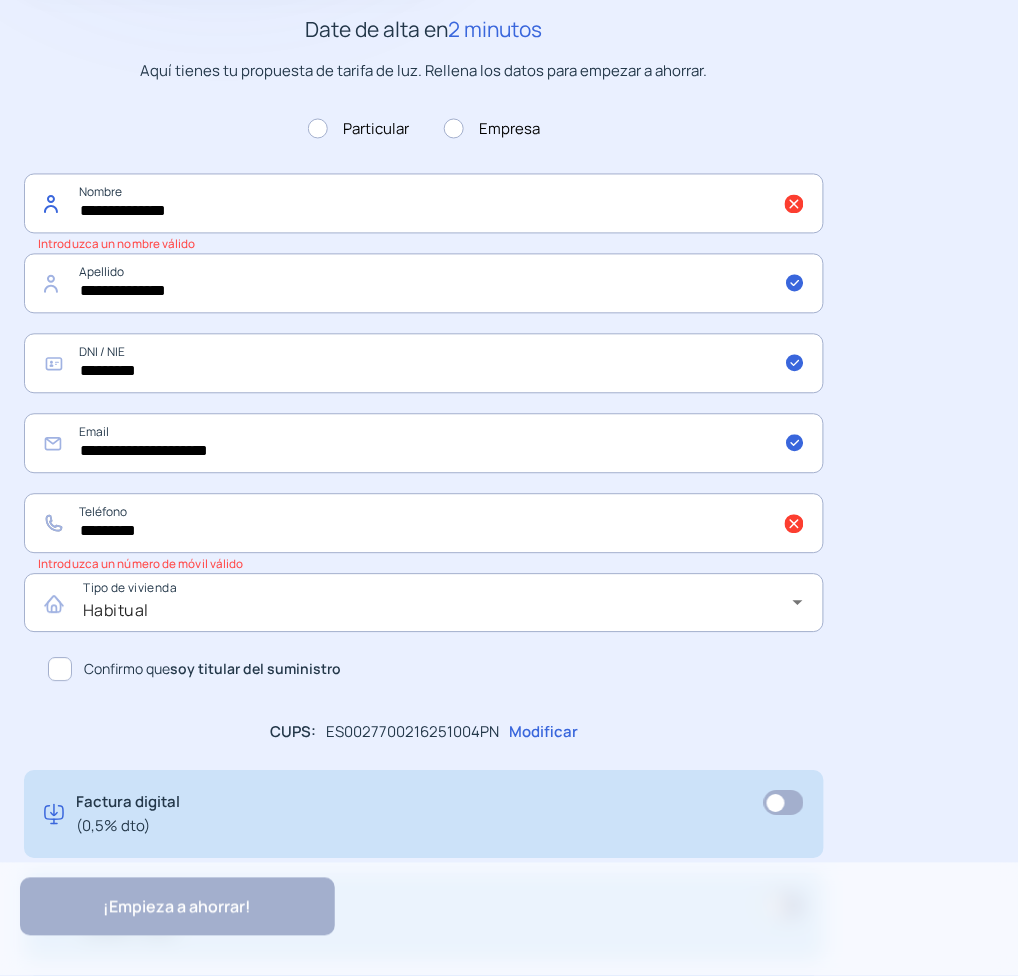 click on "**********" 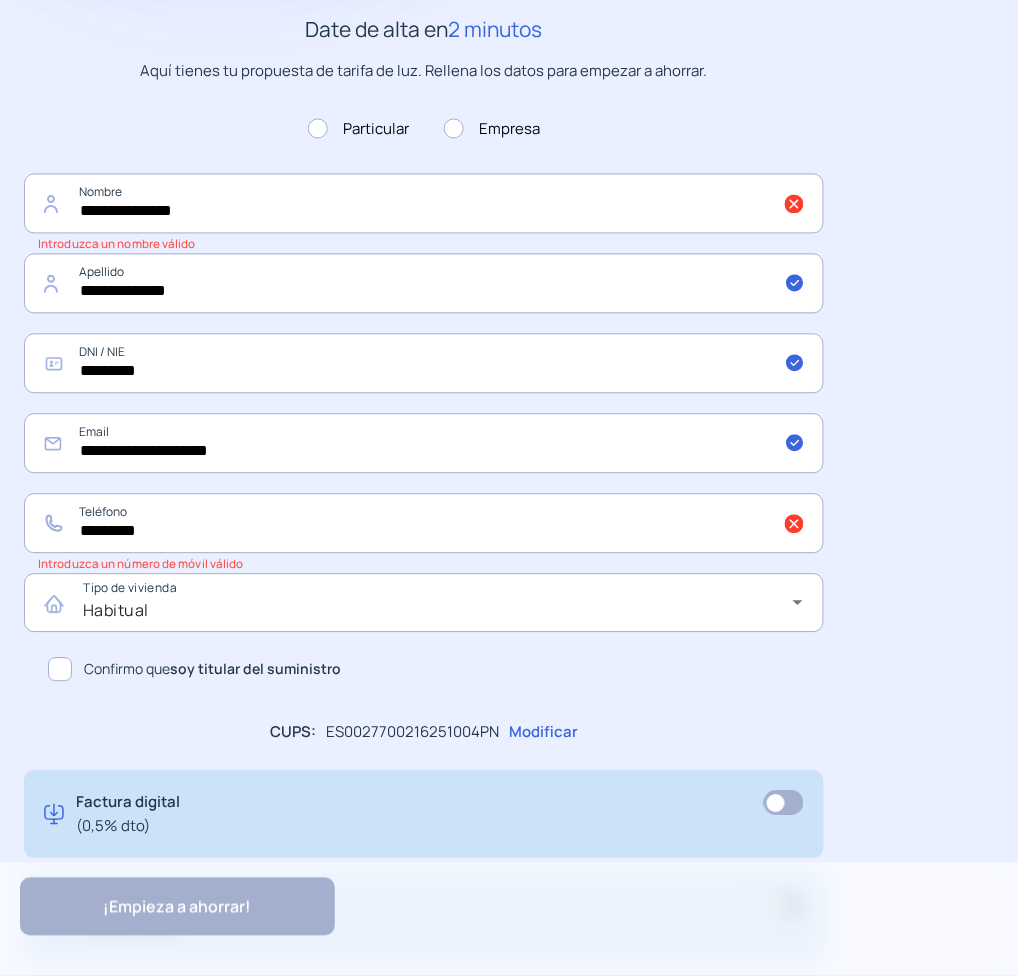 click on "**********" 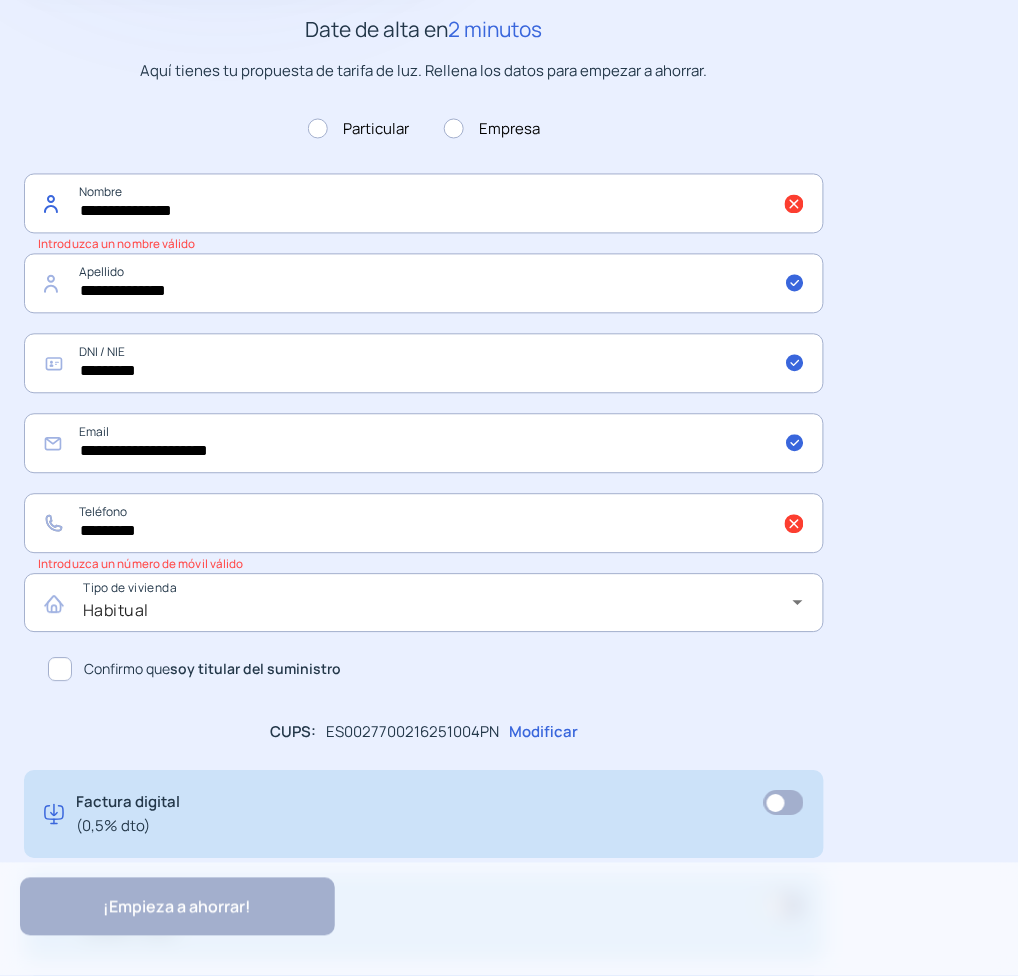 click on "**********" 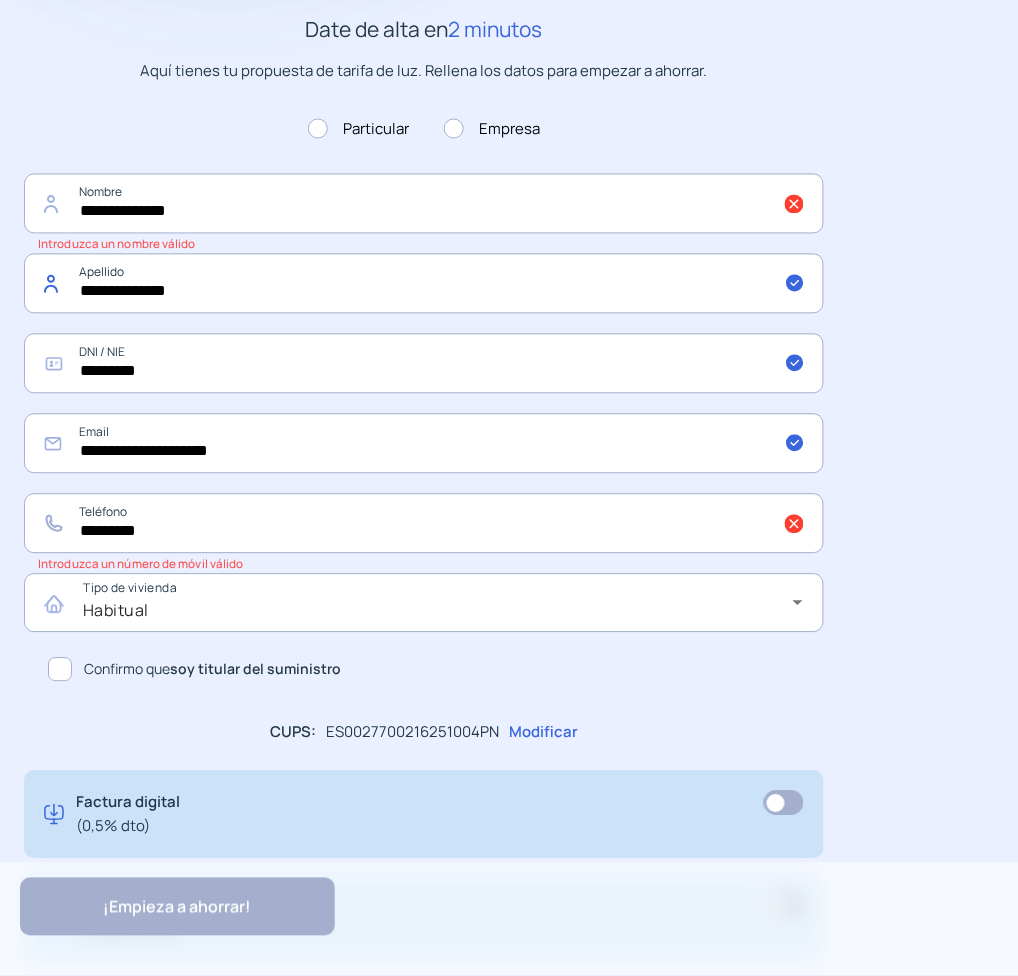 click on "**********" 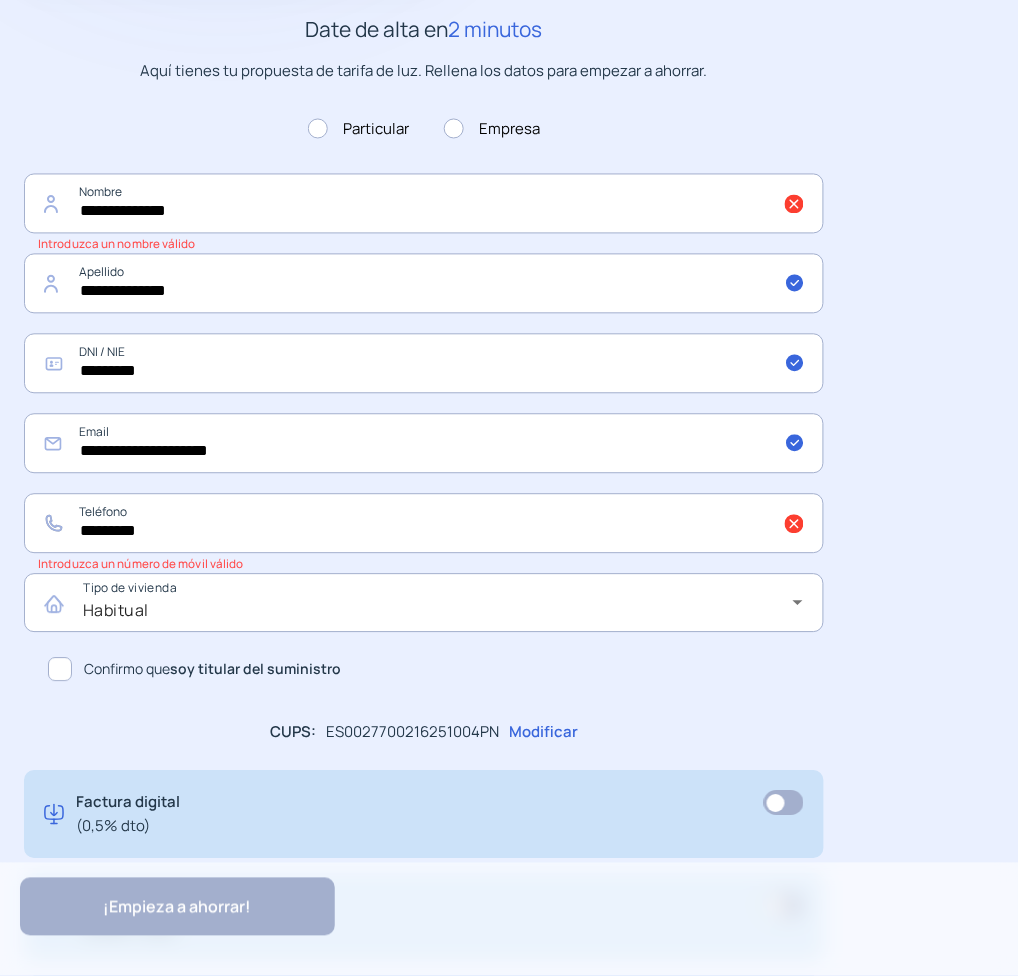 click on "**********" 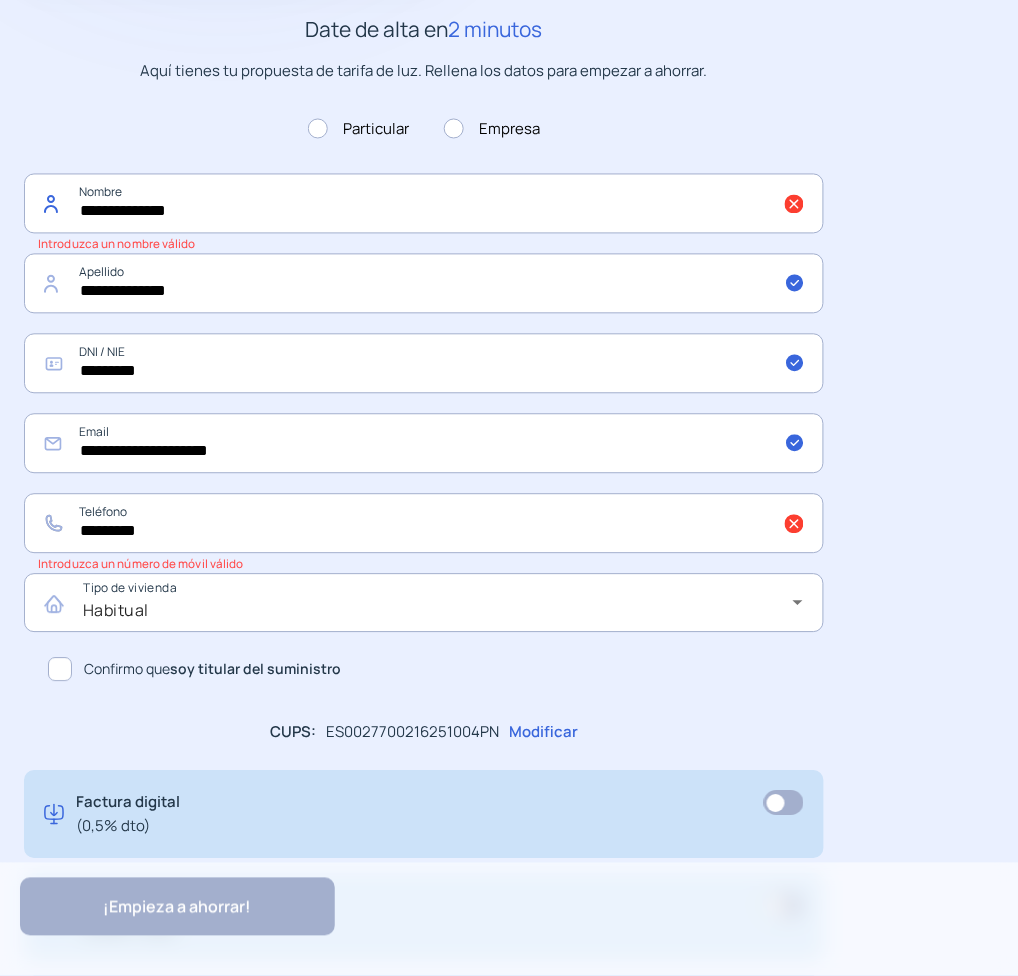 click on "**********" 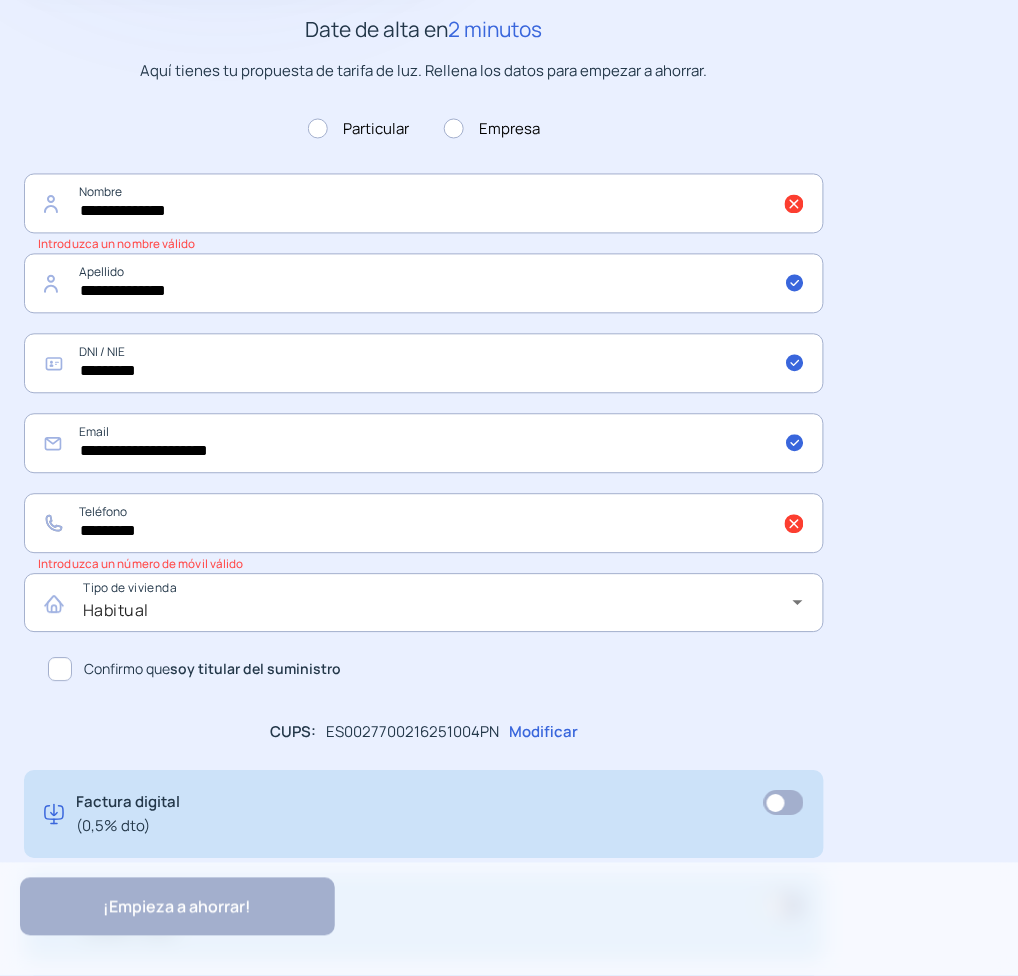 click on "**********" 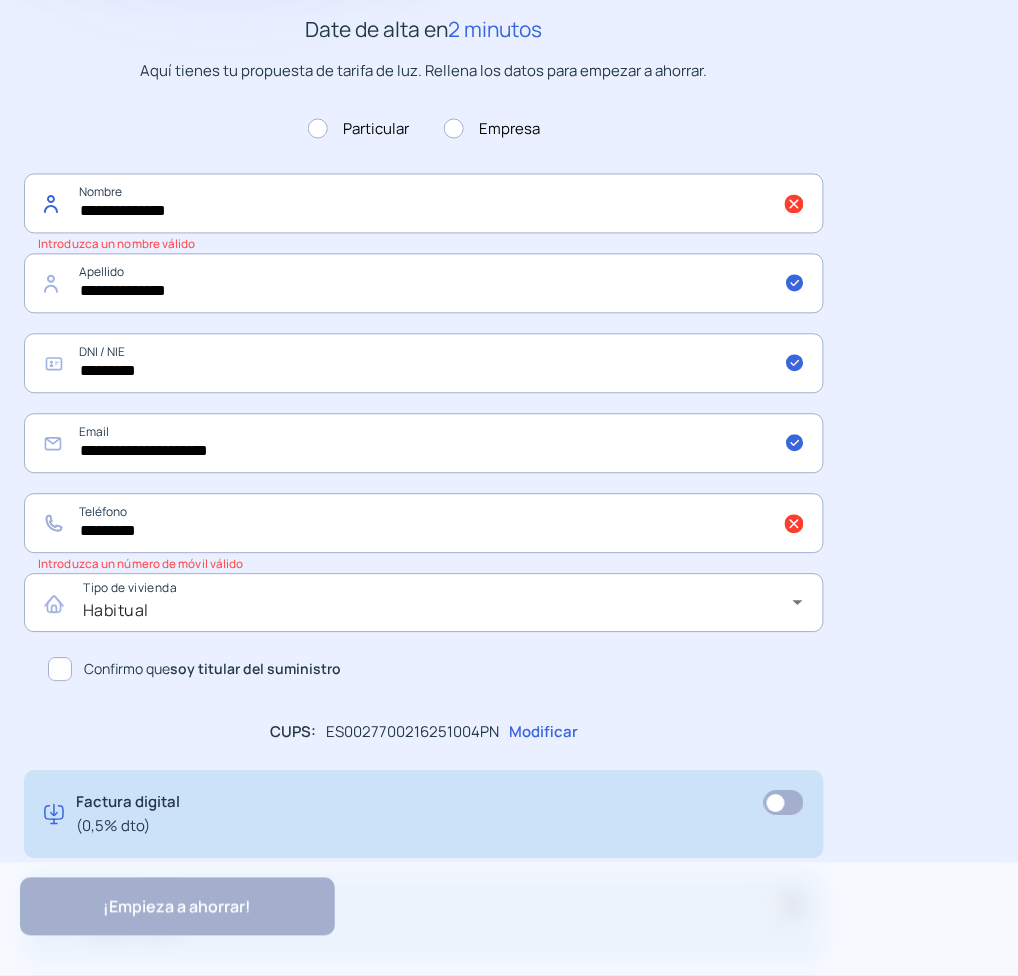 click on "**********" 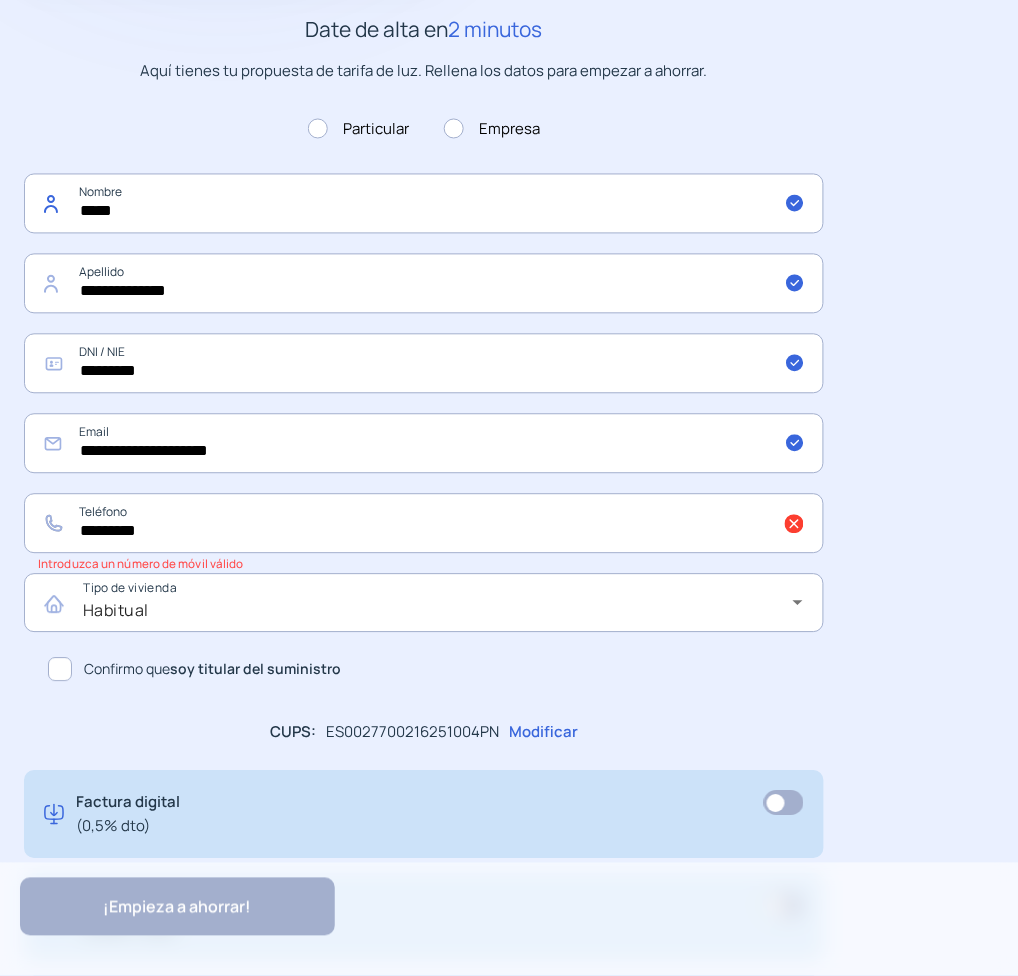 type on "*****" 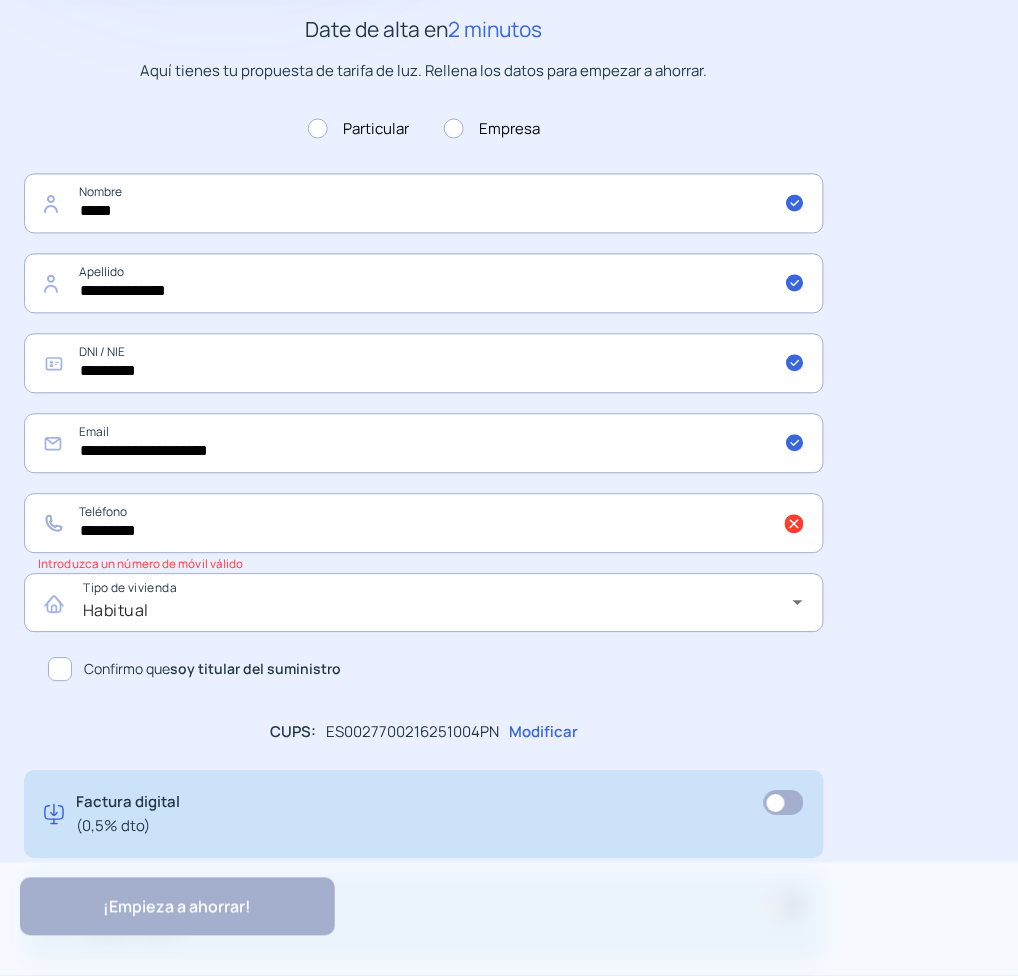 click on "**********" 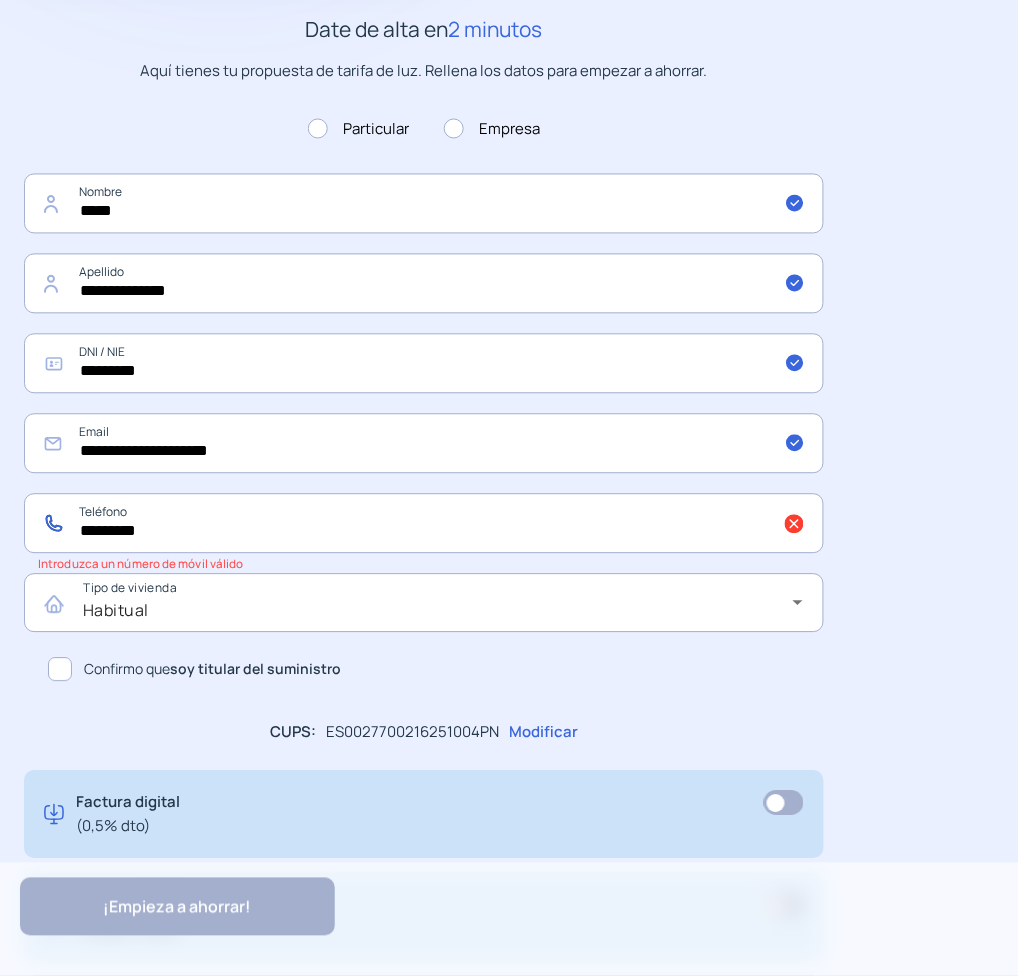 drag, startPoint x: -83, startPoint y: 578, endPoint x: -235, endPoint y: 585, distance: 152.1611 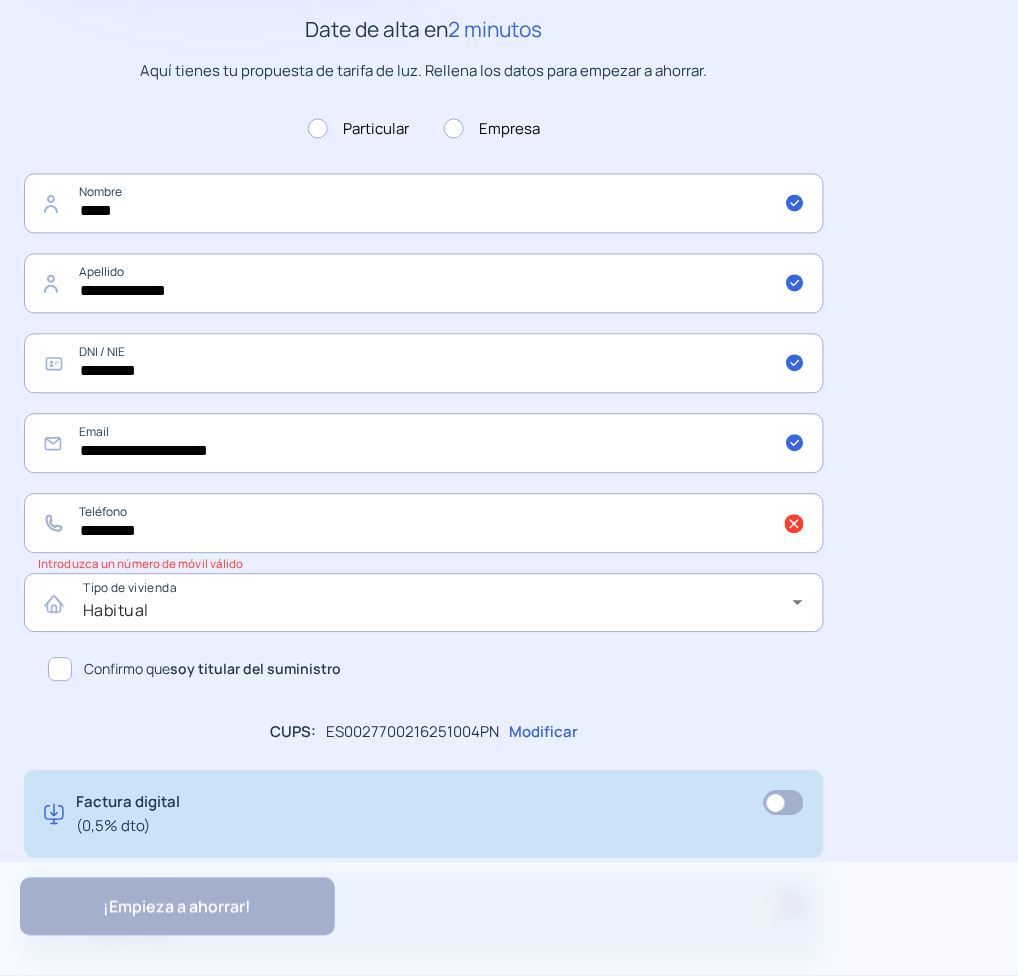 click on "**********" 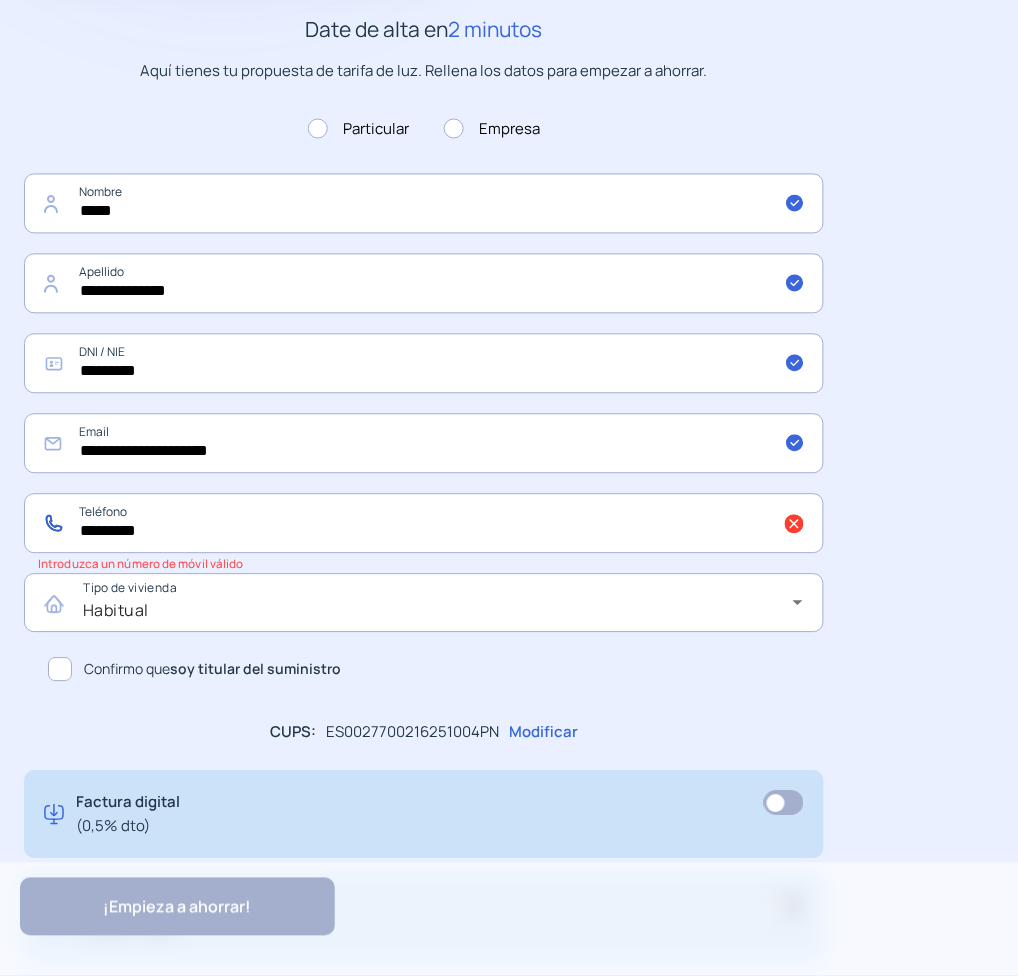 drag, startPoint x: 280, startPoint y: 515, endPoint x: -140, endPoint y: 512, distance: 420.0107 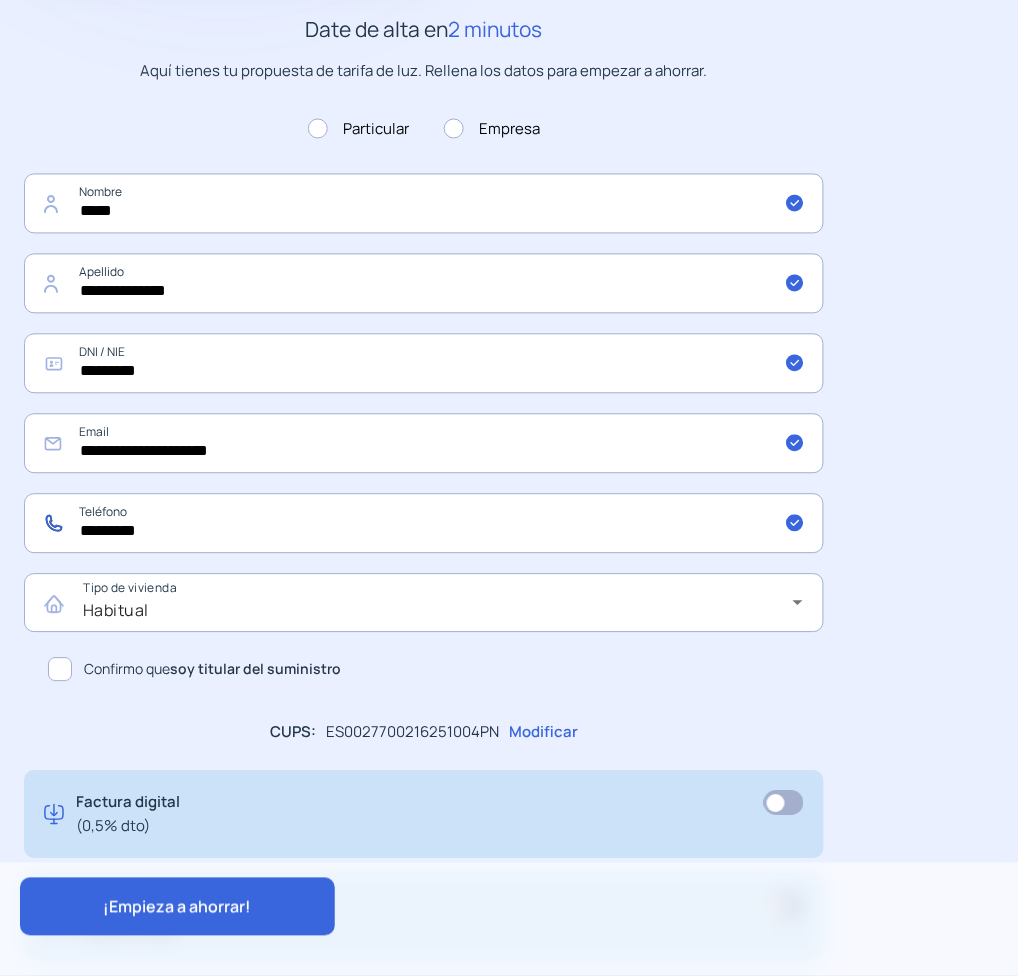 type on "*********" 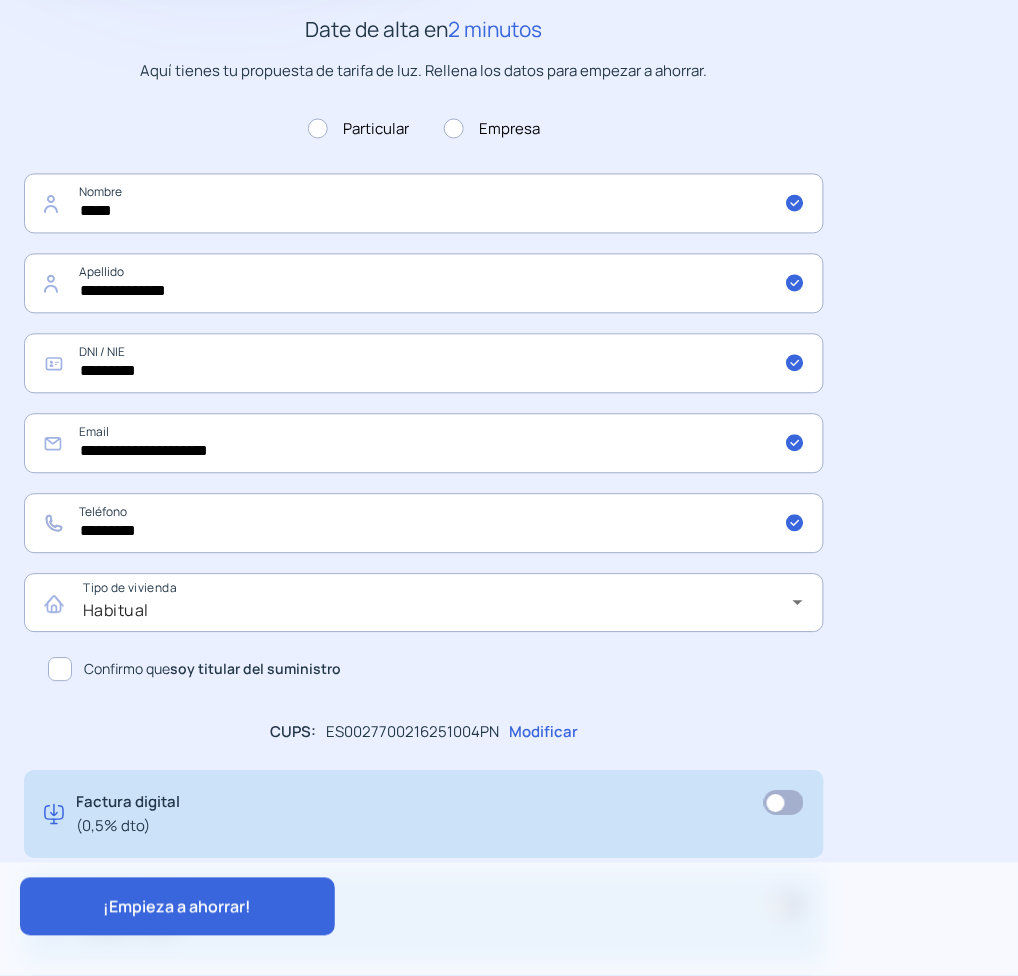 click on "Confirmo que  soy titular del suministro" 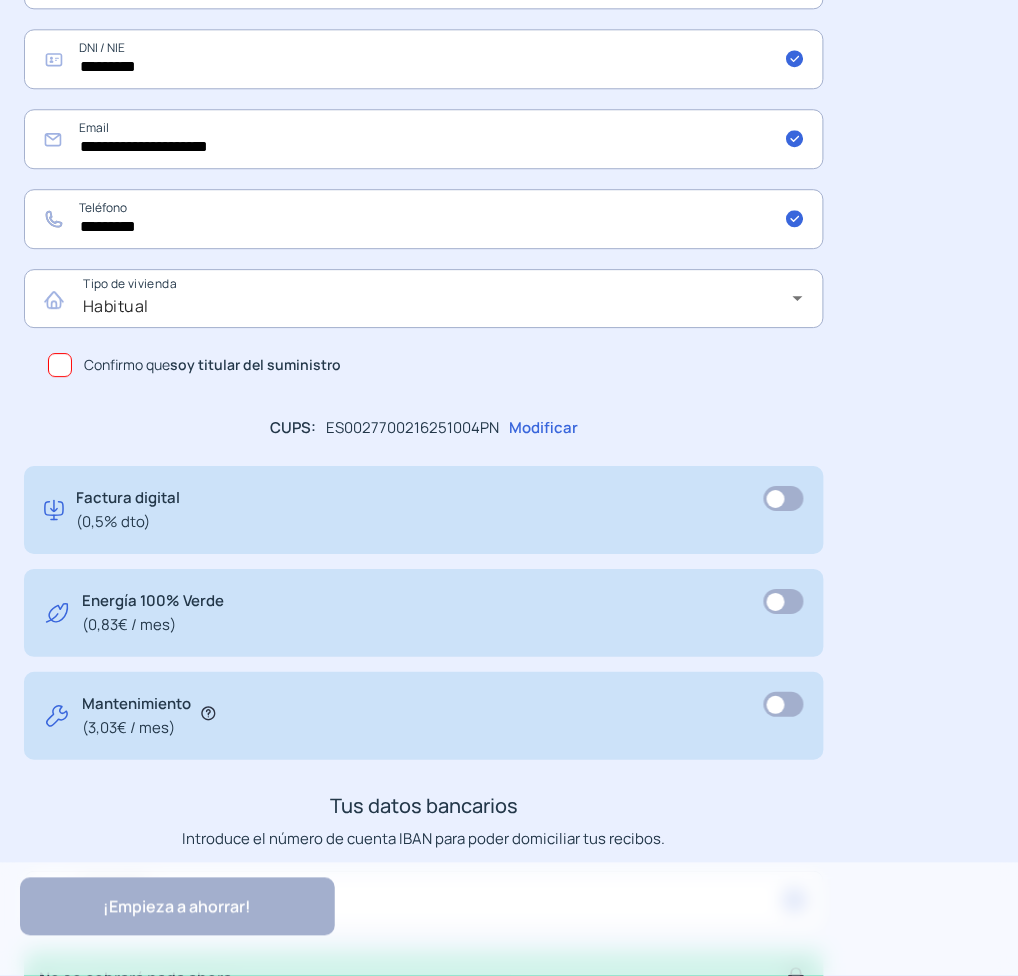 scroll, scrollTop: 711, scrollLeft: 0, axis: vertical 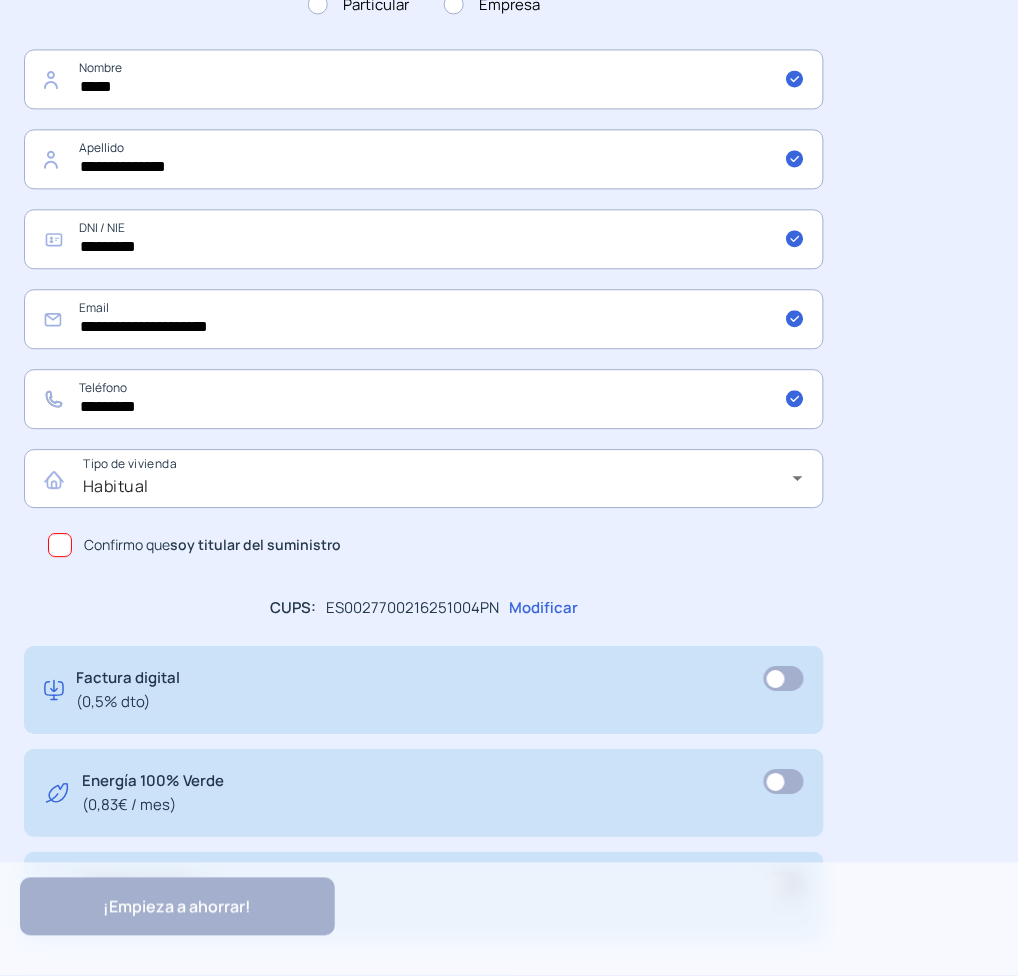 click on "**********" 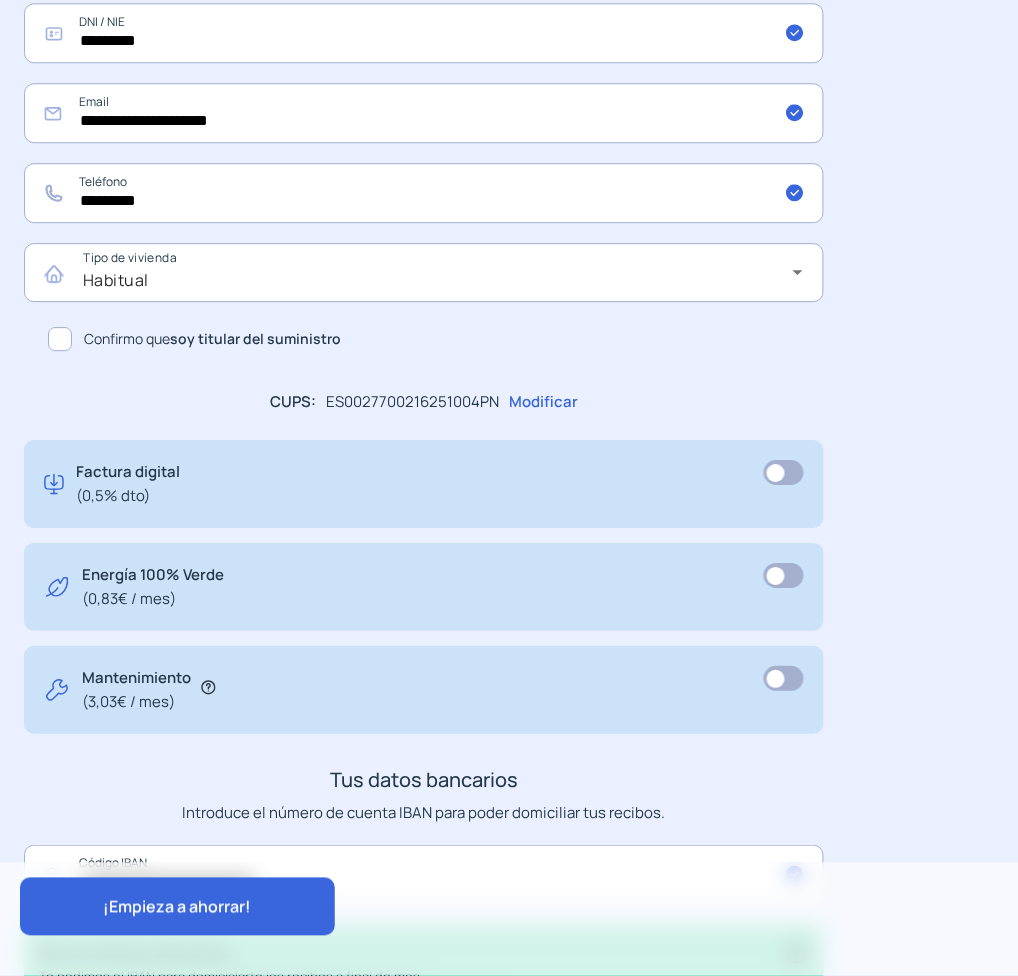 scroll, scrollTop: 1086, scrollLeft: 0, axis: vertical 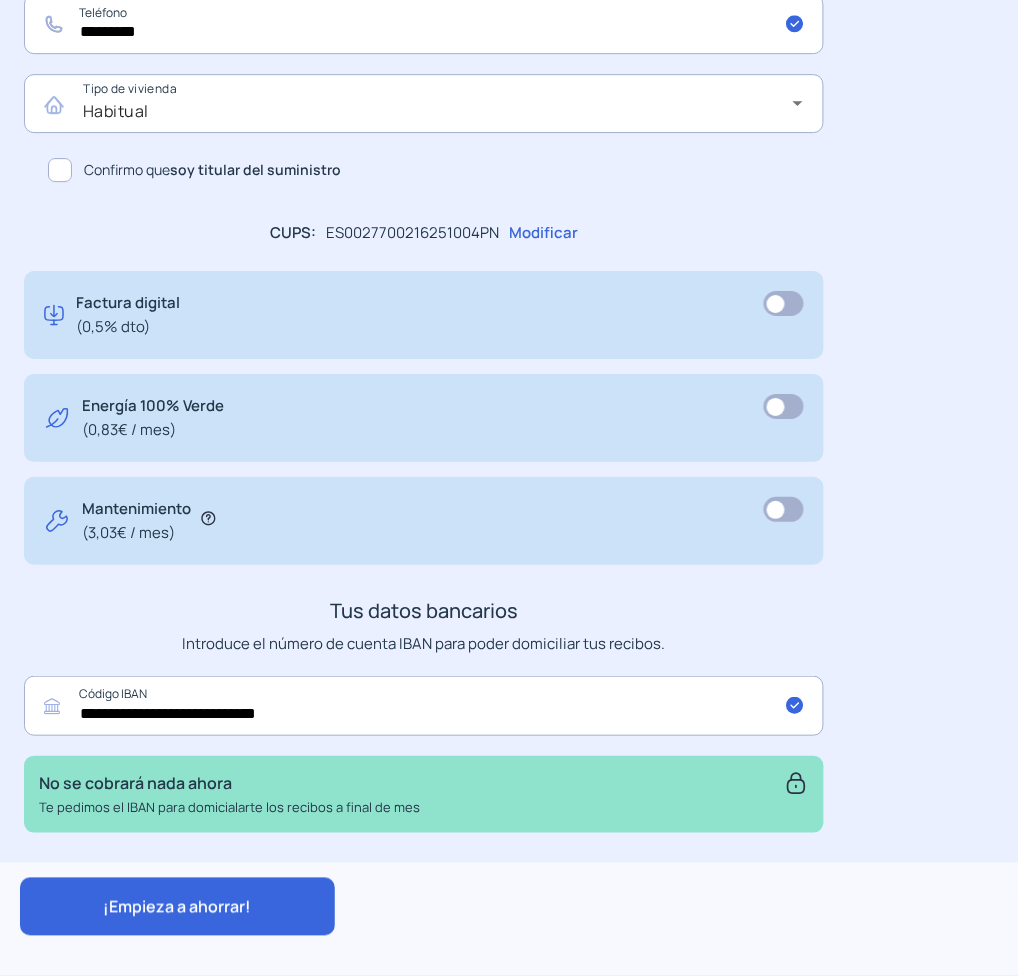 click on "¡Empieza a ahorrar!" 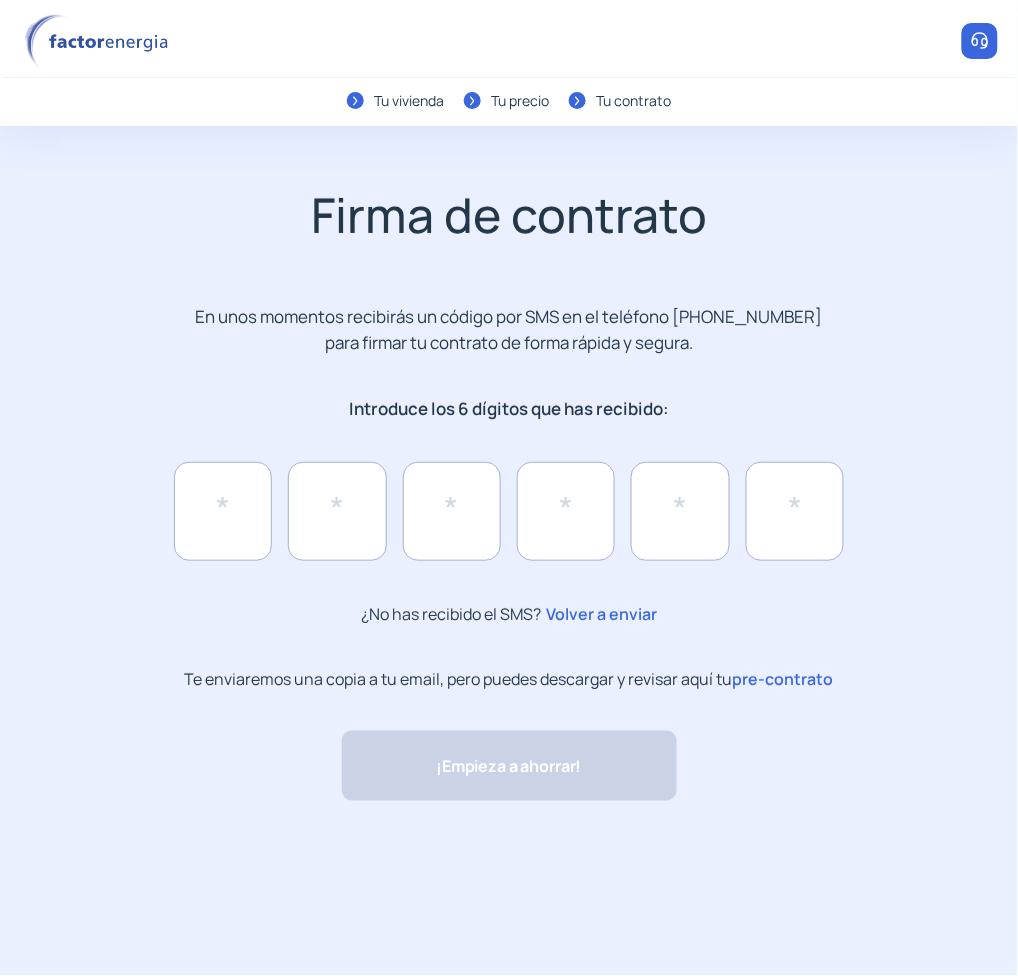 scroll, scrollTop: 0, scrollLeft: 0, axis: both 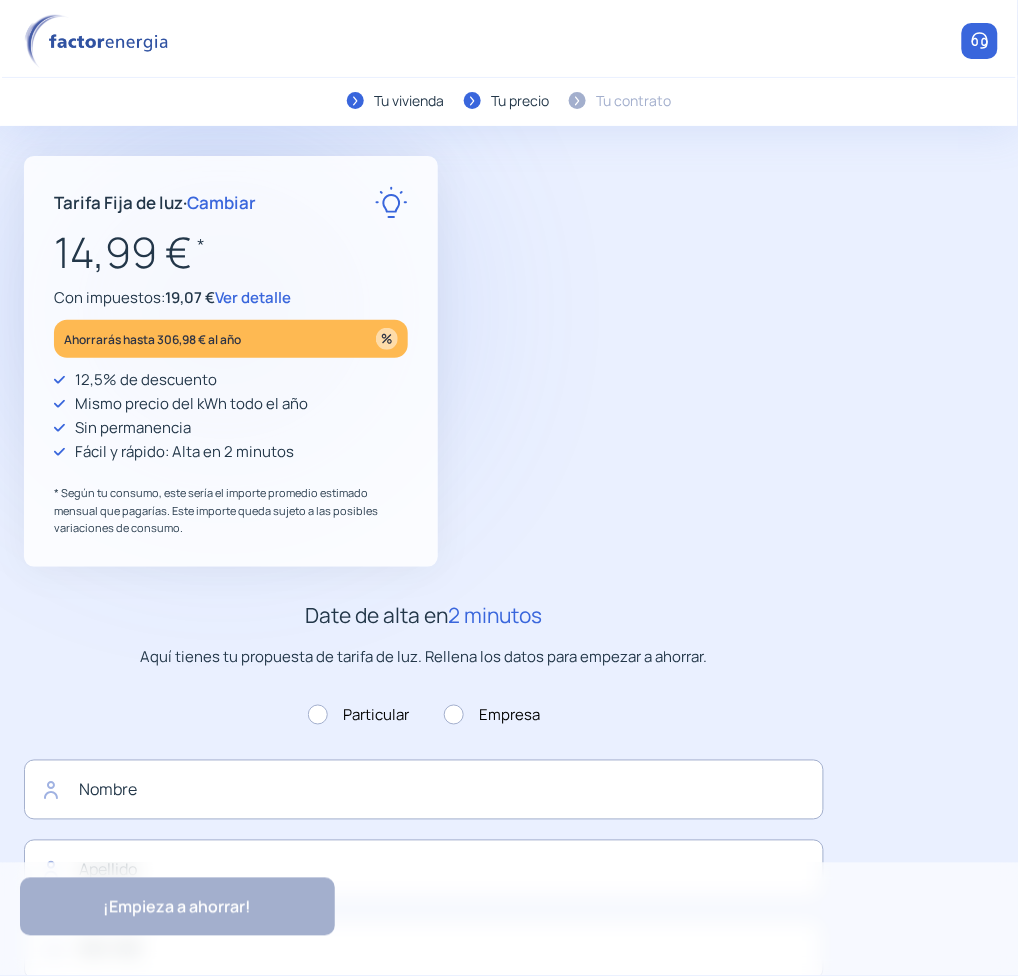 type on "*****" 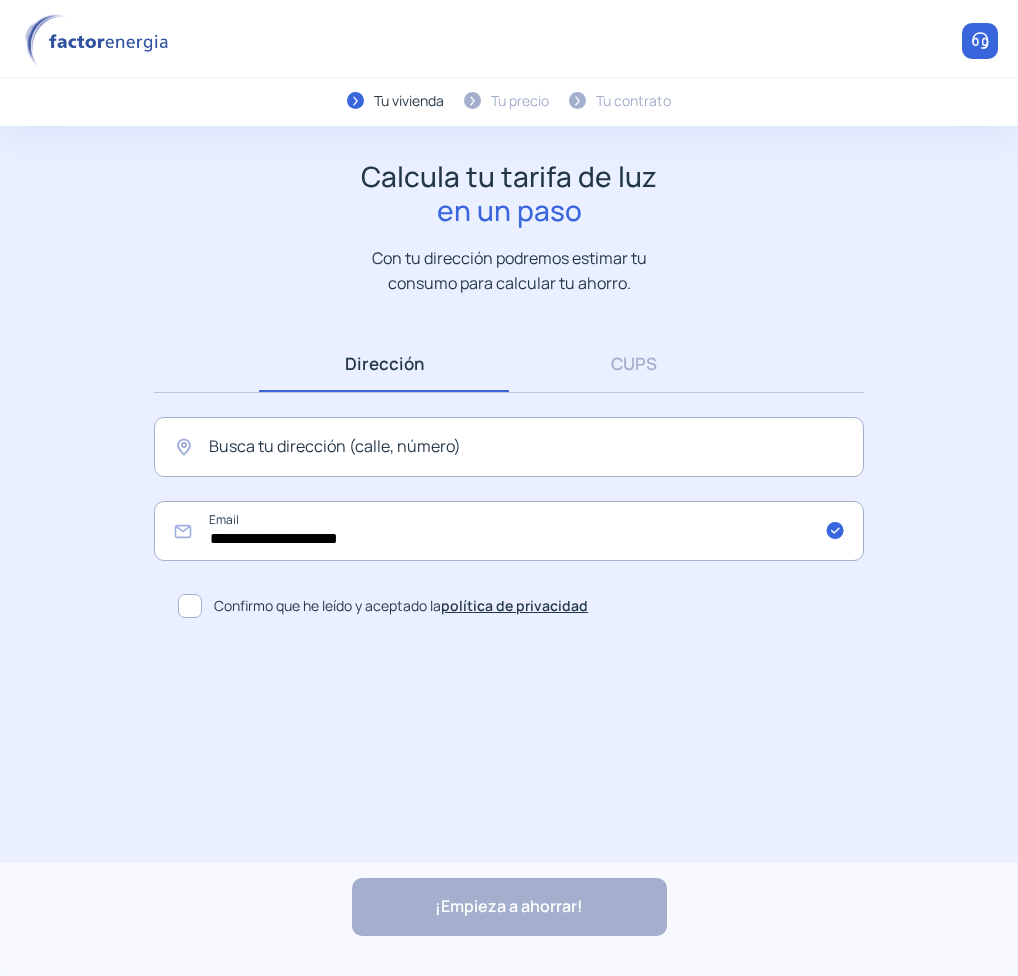 scroll, scrollTop: 0, scrollLeft: 0, axis: both 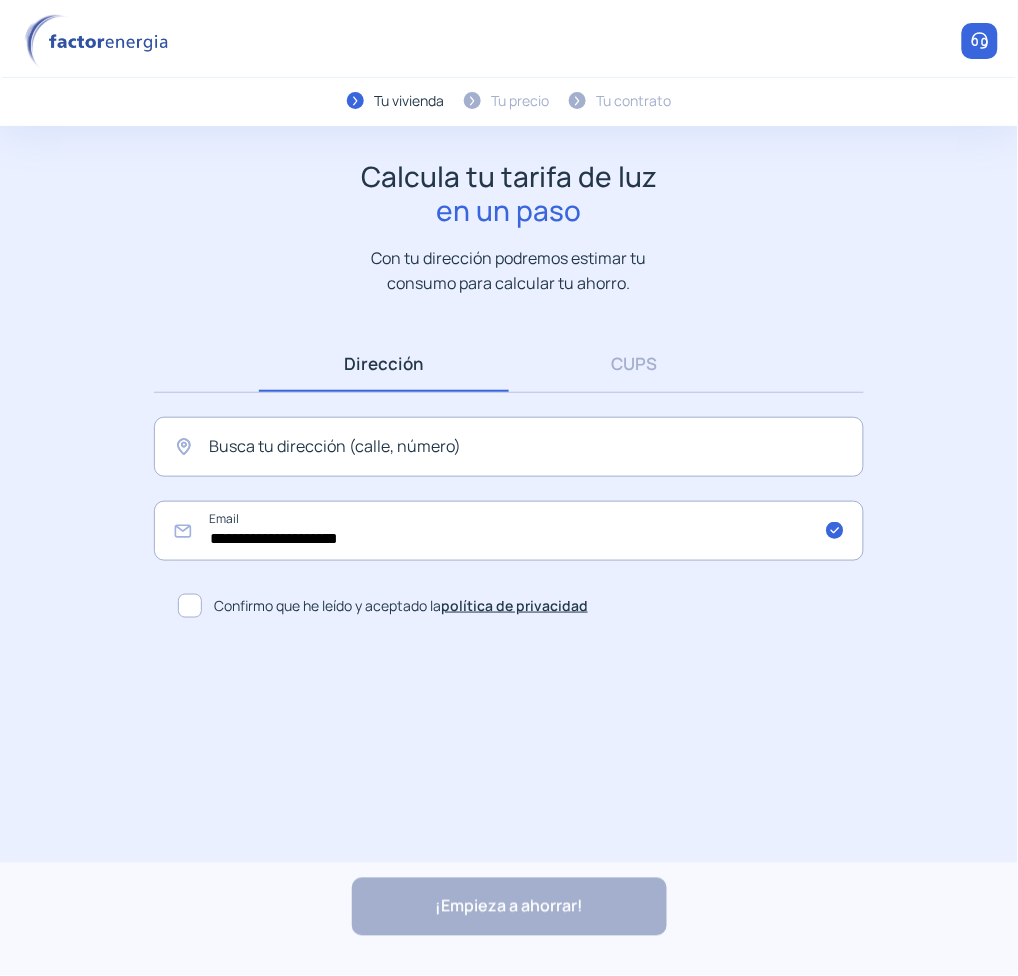 click 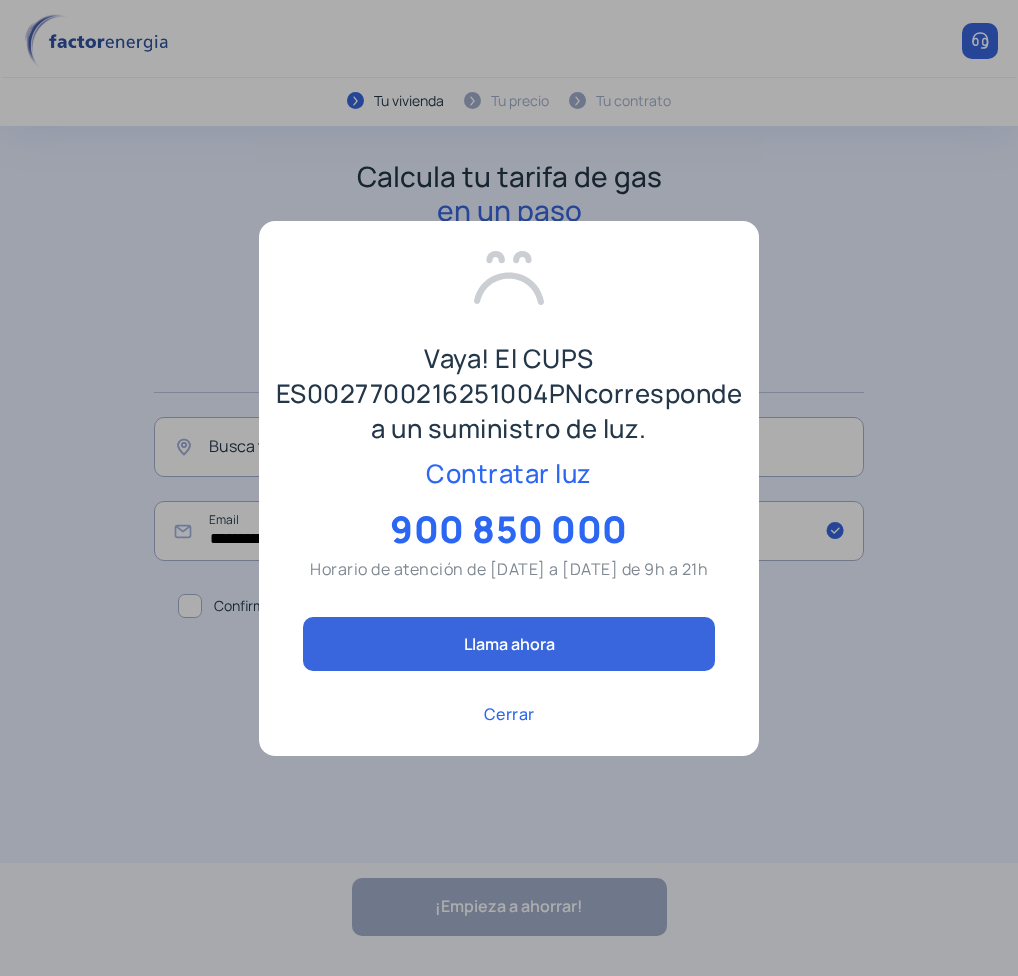 scroll, scrollTop: 0, scrollLeft: 0, axis: both 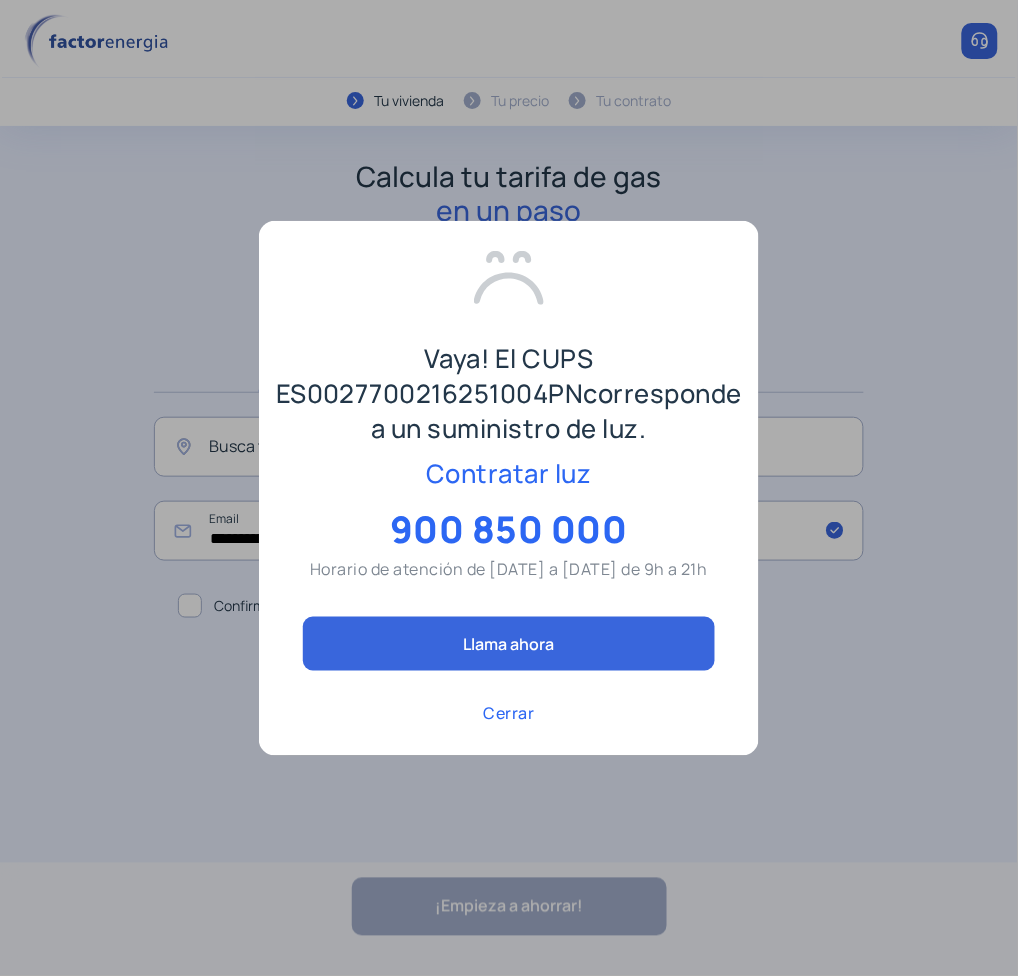 click on "Vaya! El CUPS ES0027700216251004PN  corresponde a un suministro de luz." at bounding box center [509, 393] 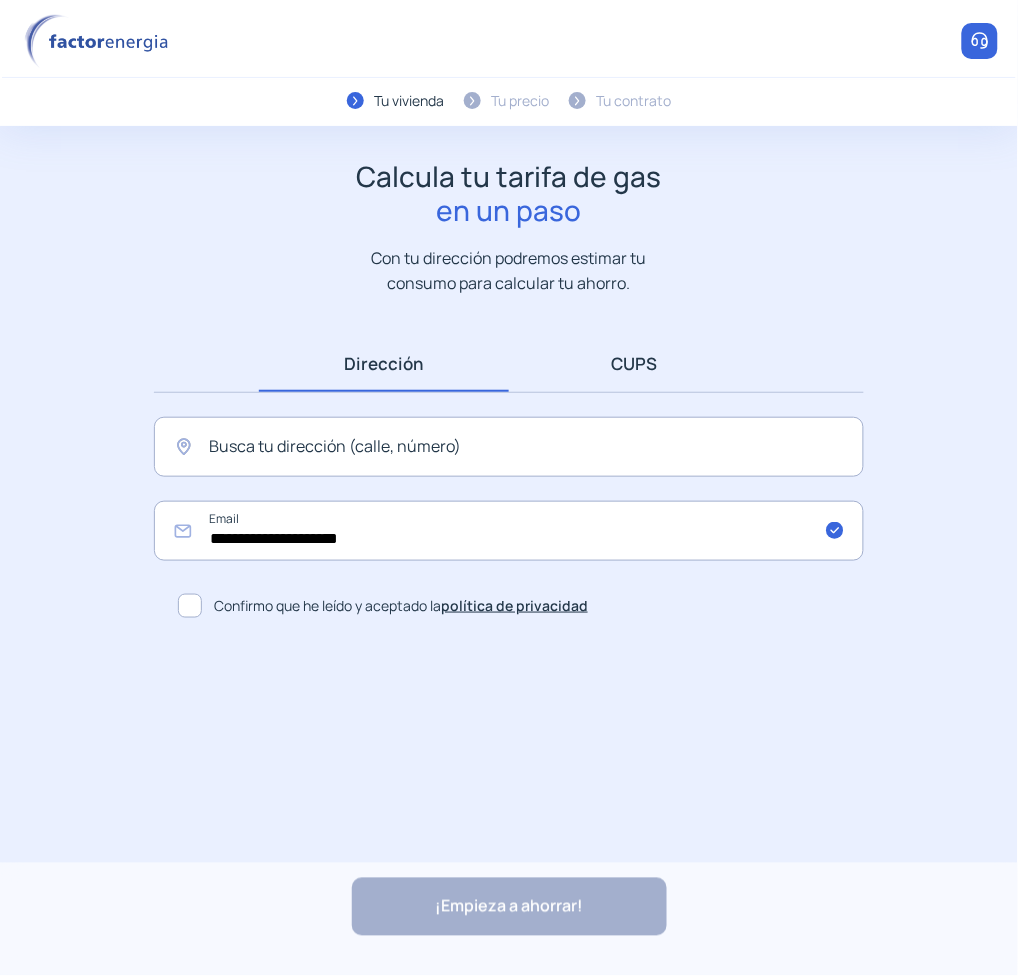 click on "CUPS" at bounding box center (634, 363) 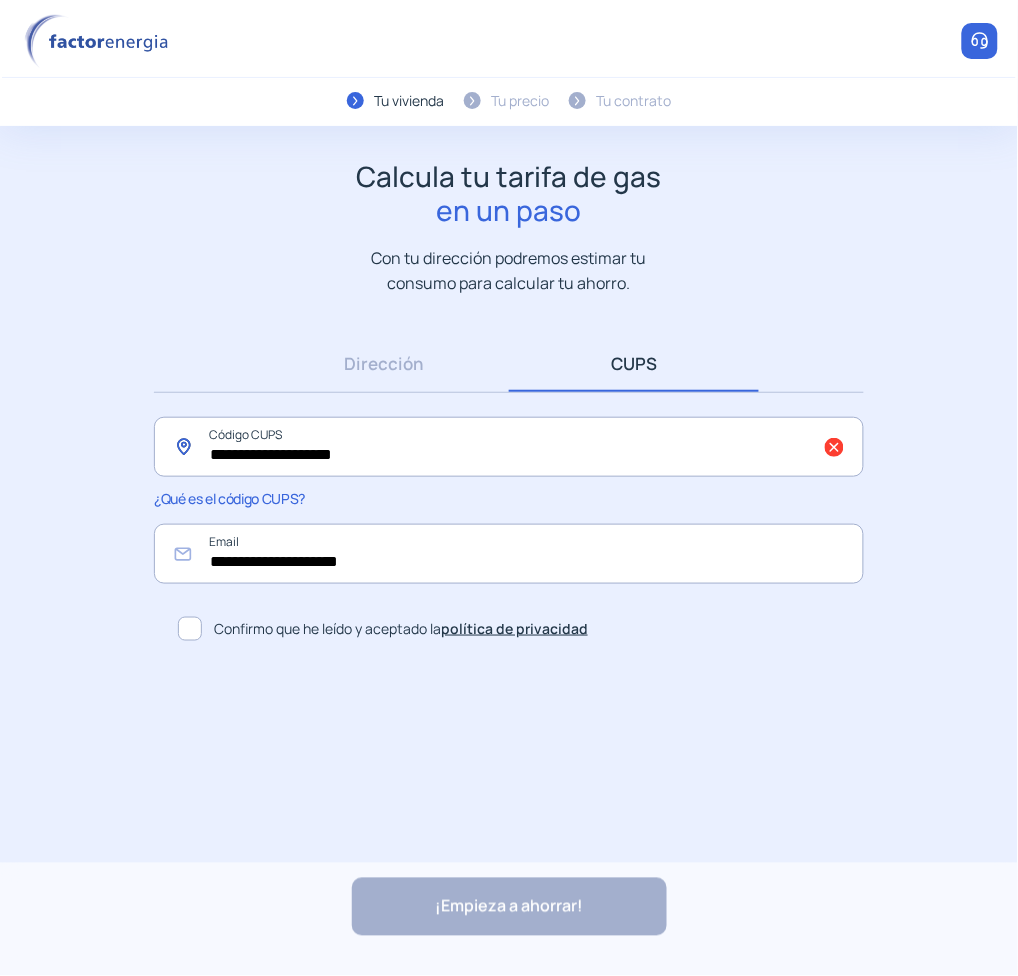 click on "**********" 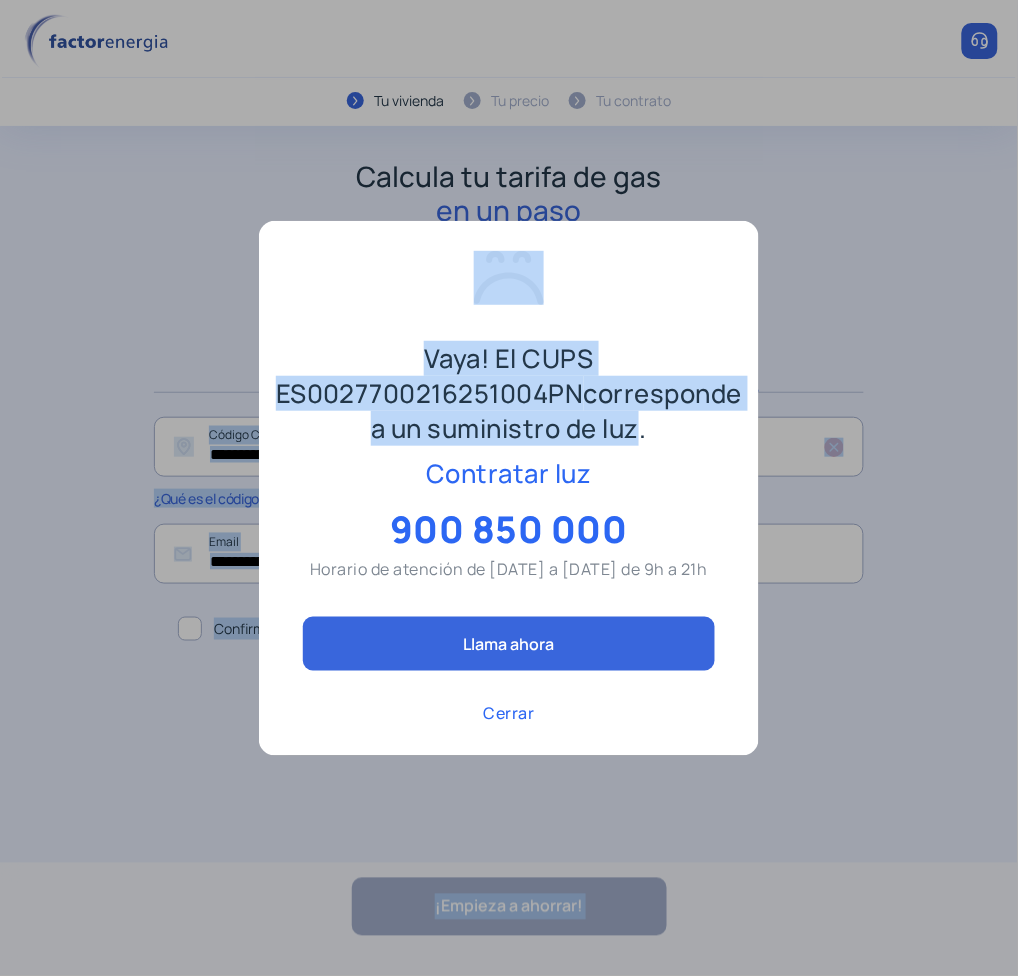 click on "Uso de cookies Utilizamos cookies propias y de terceros para analizar el uso del sitio web y mostrarte publicidad relacionada con tus preferencias sobre la base de un perfil elaborado a partir de tus hábitos de navegación (por ejemplo, páginas visitadas). Personalizar   Rechazar todo   Aceptar todo   Personalizar las preferencias de consentimiento   Usamos cookies para ayudarle a navegar de manera eficiente y realizar ciertas funciones. Encontrará información detallada sobre cada una de las cookies bajo cada categoría de consentimiento a continuación. Las cookies categorizadas como “Necesarias” se guardan en su navegador, ya que son esenciales para permitir las funcionalidades básicas del sitio web....  Mostrar más Necesaria Siempre activas Las cookies necesarias son cruciales para las funciones básicas del sitio web y el sitio web no funcionará de la forma prevista sin ellas.Estas cookies no almacenan ningún dato de identificación personal. Cookie _GRECAPTCHA Duración 6 meses Cookie _ga" at bounding box center [509, 385] 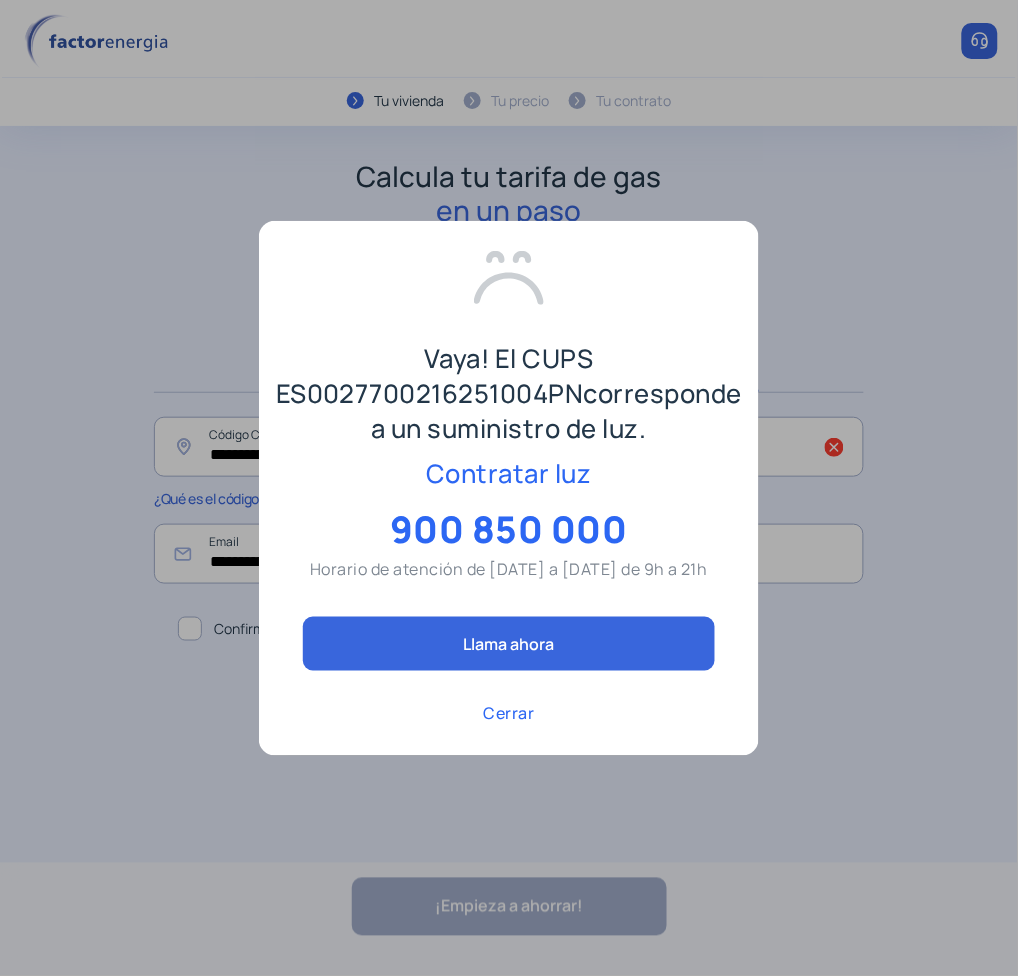 click on "Cerrar" at bounding box center (509, 714) 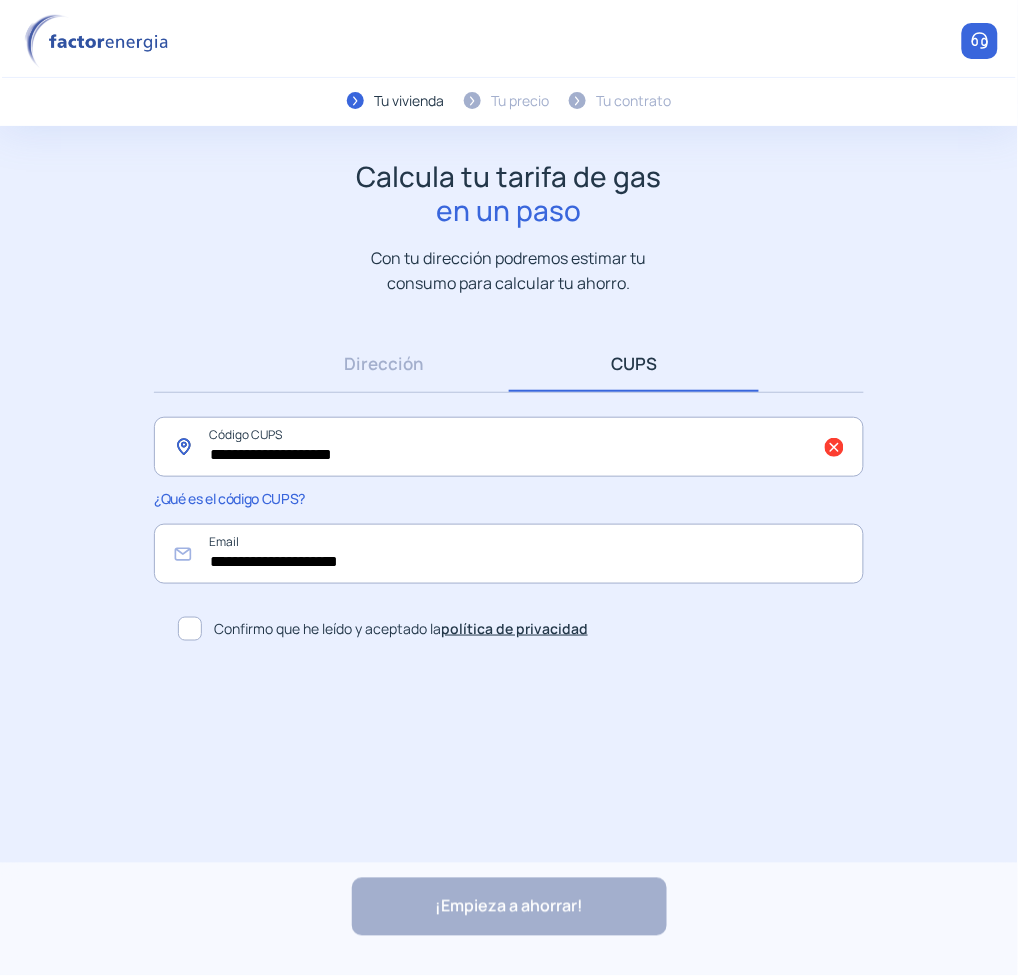 drag, startPoint x: 33, startPoint y: 472, endPoint x: 7, endPoint y: 460, distance: 28.635643 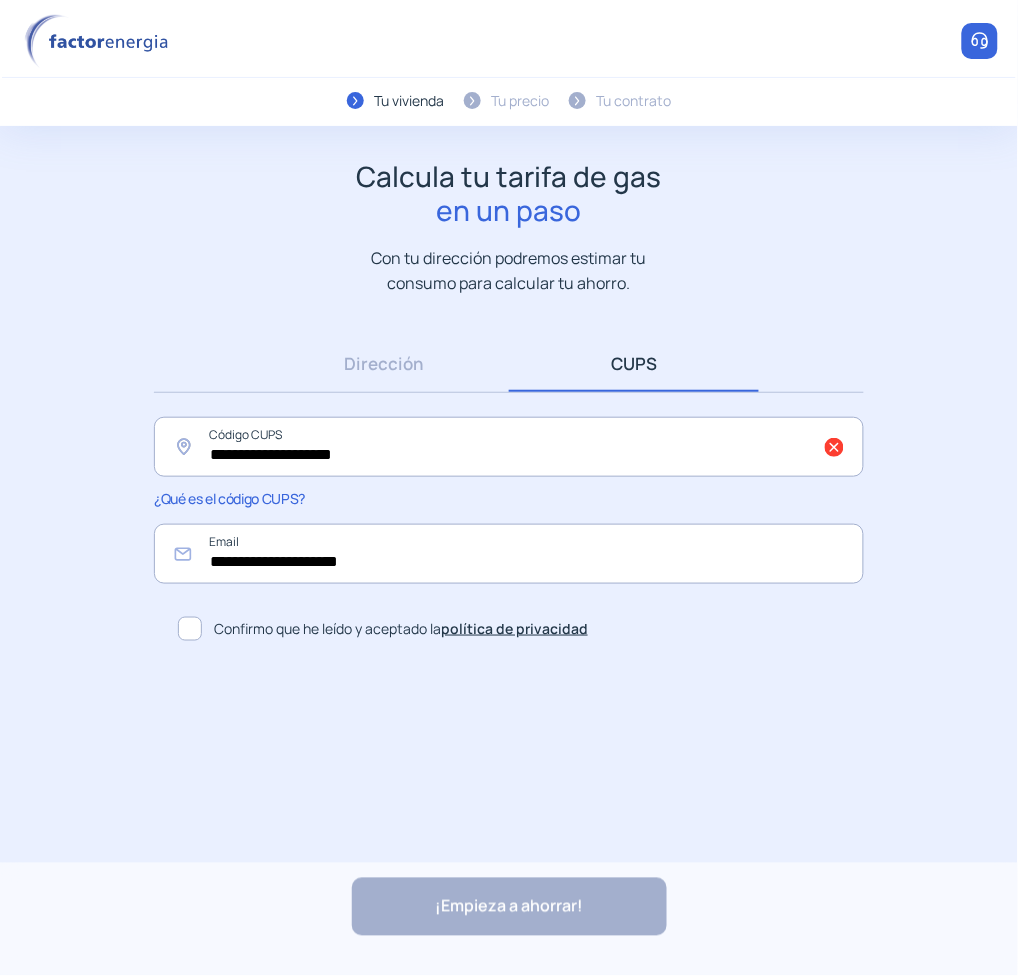 click on "Confirmo que he leído y aceptado la  política de privacidad" 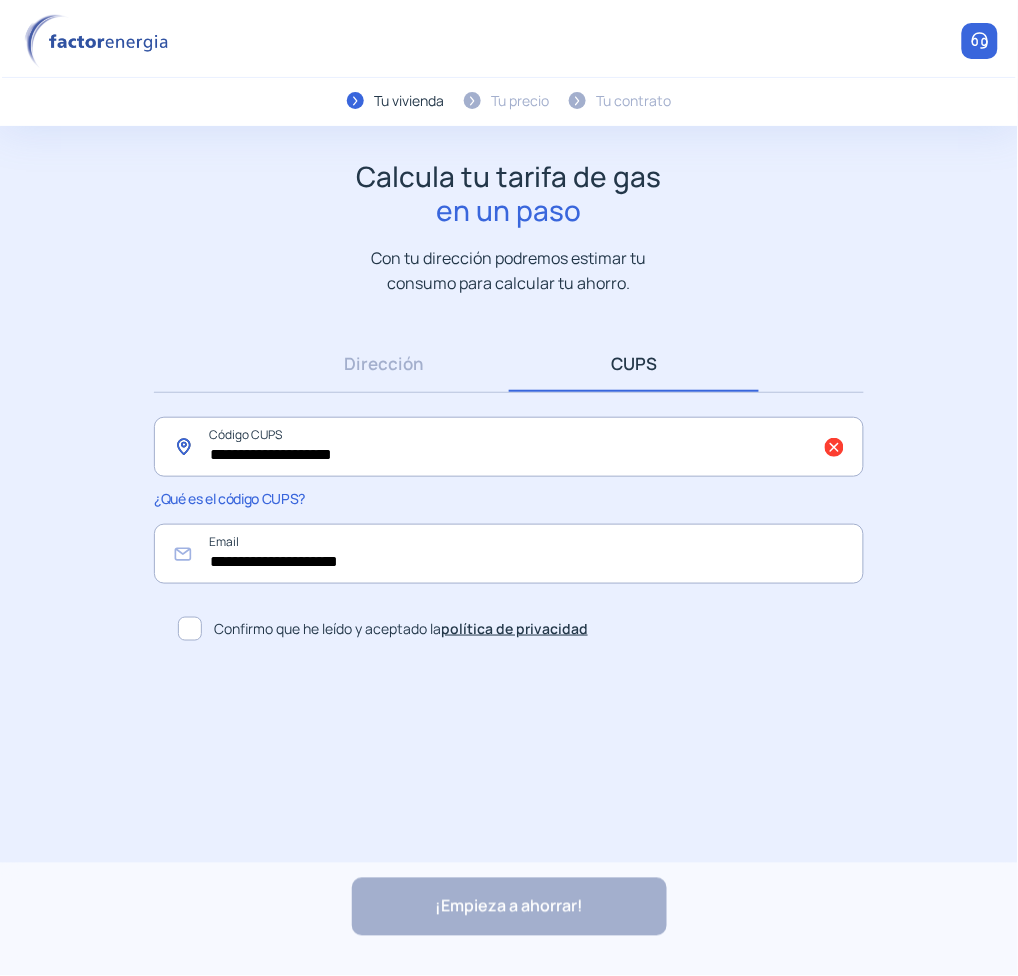 click on "**********" 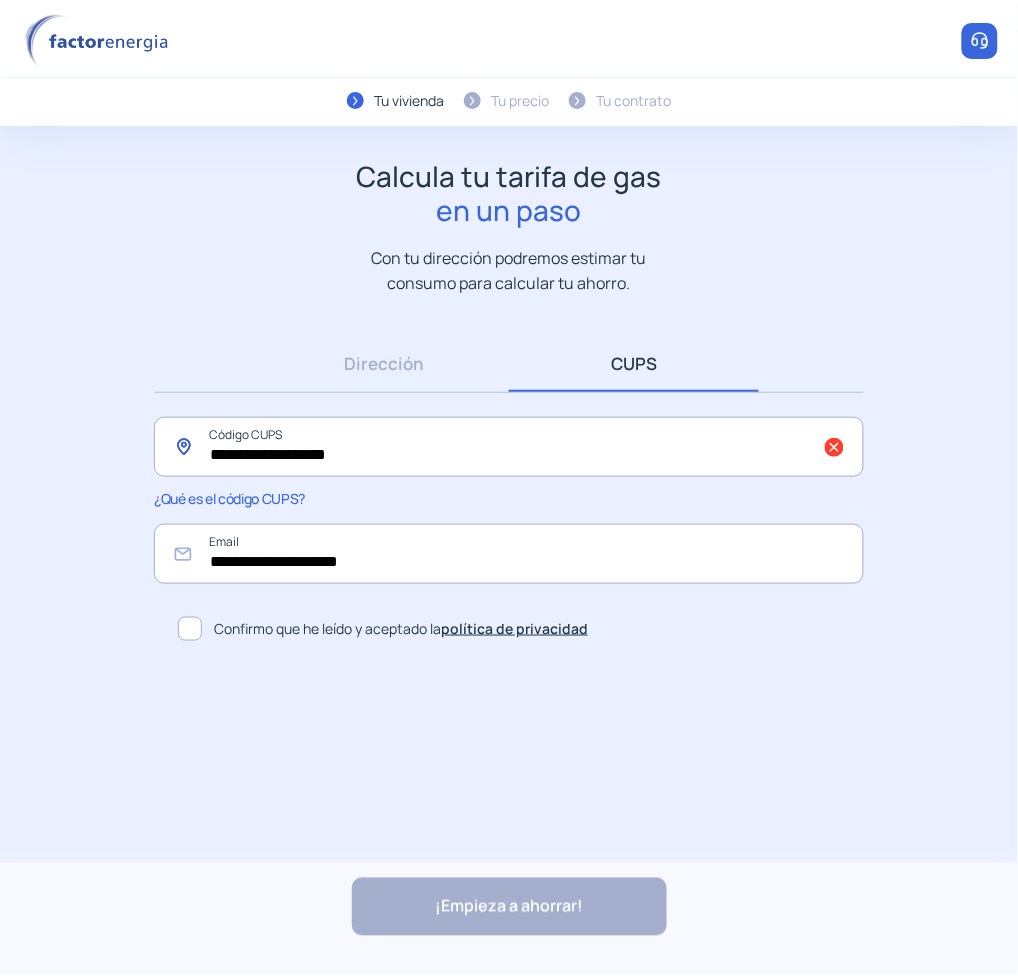 type on "**********" 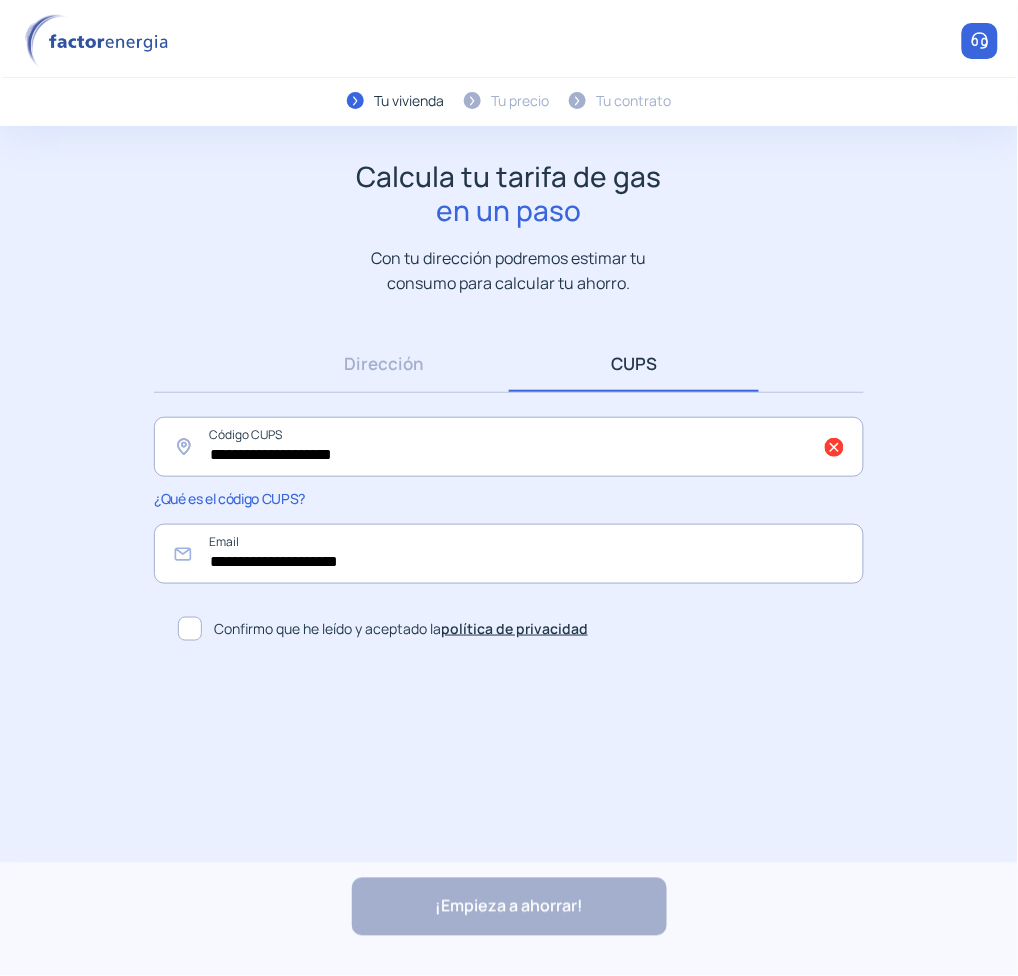 drag, startPoint x: 648, startPoint y: 735, endPoint x: 641, endPoint y: 710, distance: 25.96151 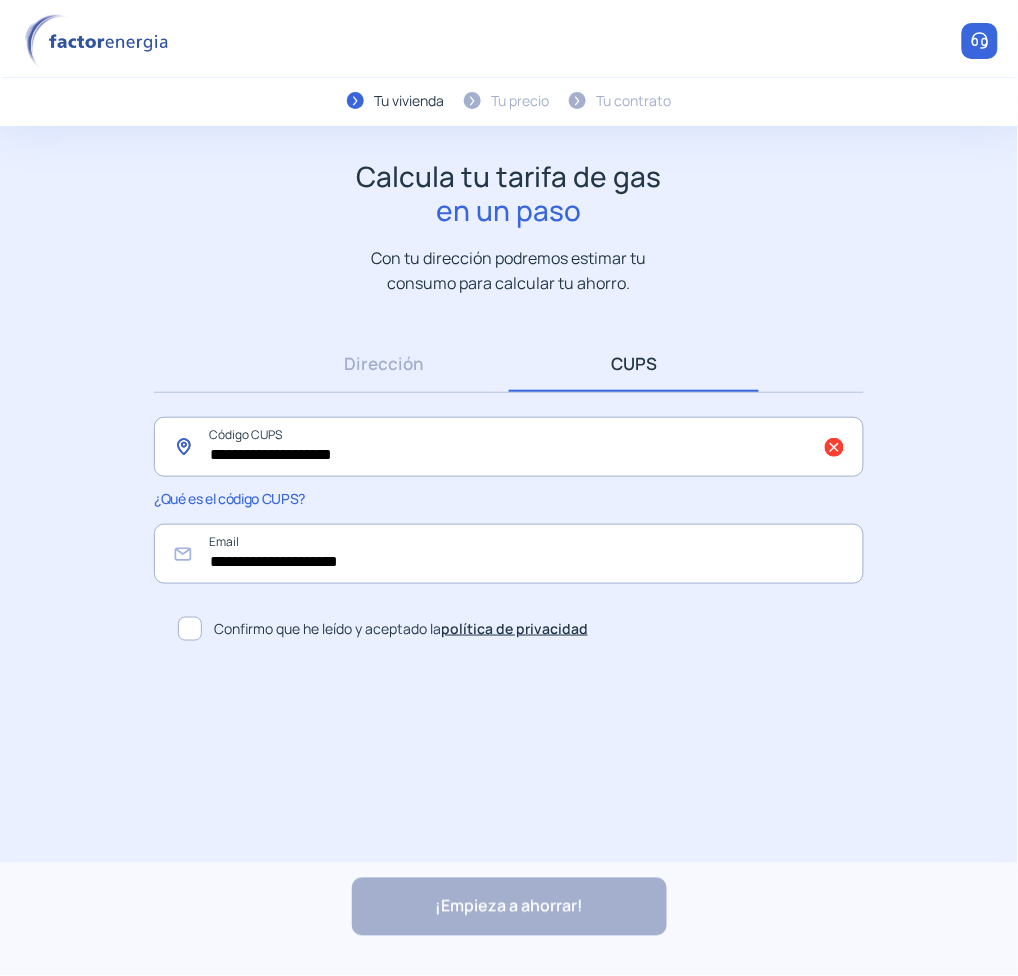 click on "**********" 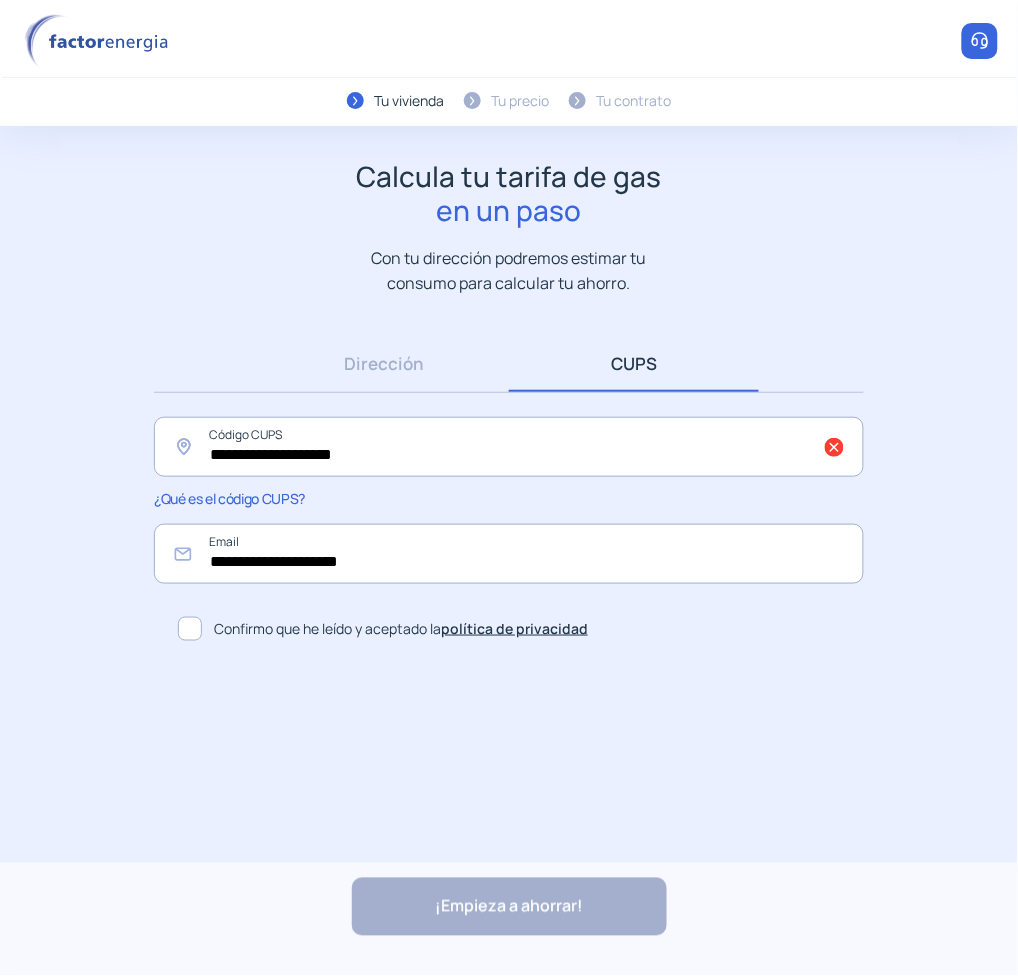 click on "Uso de cookies Utilizamos cookies propias y de terceros para analizar el uso del sitio web y mostrarte publicidad relacionada con tus preferencias sobre la base de un perfil elaborado a partir de tus hábitos de navegación (por ejemplo, páginas visitadas). Personalizar   Rechazar todo   Aceptar todo   Personalizar las preferencias de consentimiento   Usamos cookies para ayudarle a navegar de manera eficiente y realizar ciertas funciones. Encontrará información detallada sobre cada una de las cookies bajo cada categoría de consentimiento a continuación. Las cookies categorizadas como “Necesarias” se guardan en su navegador, ya que son esenciales para permitir las funcionalidades básicas del sitio web....  Mostrar más Necesaria Siempre activas Las cookies necesarias son cruciales para las funciones básicas del sitio web y el sitio web no funcionará de la forma prevista sin ellas.Estas cookies no almacenan ningún dato de identificación personal. Cookie _GRECAPTCHA Duración 6 meses Cookie _ga" at bounding box center (509, 385) 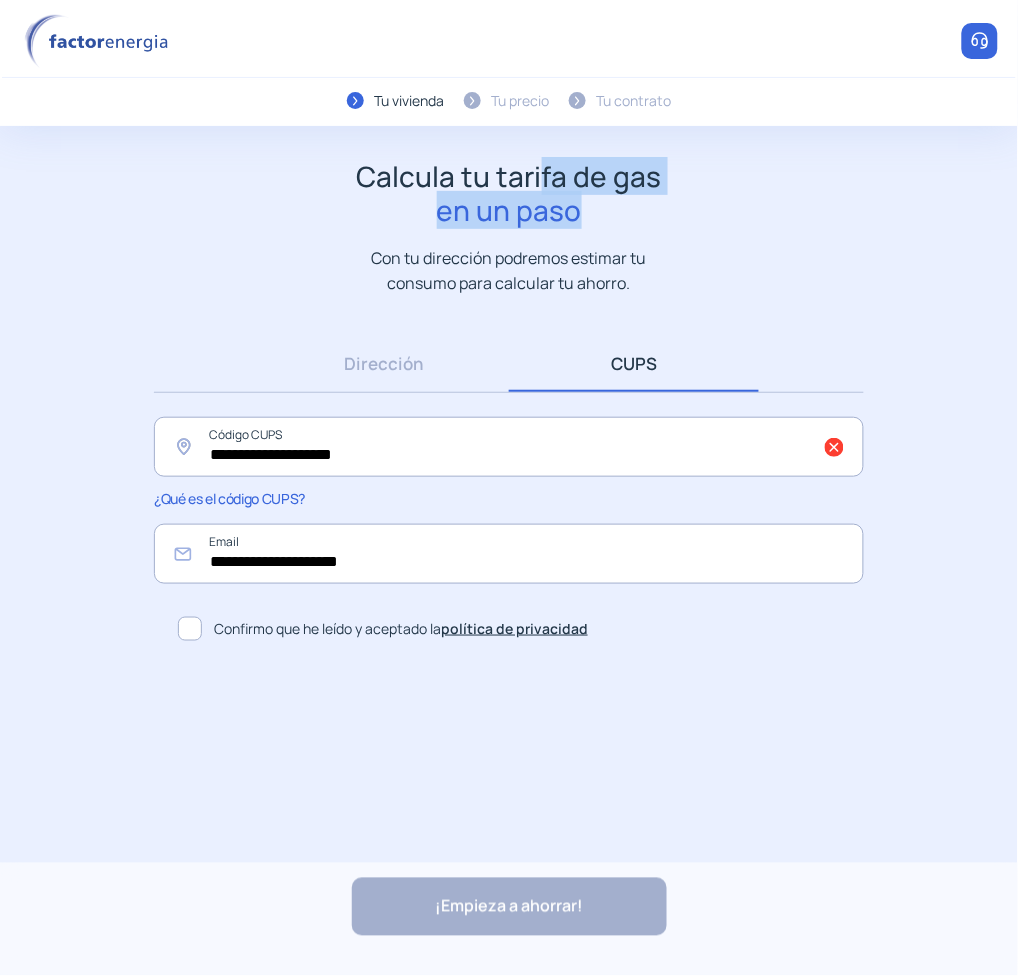 drag, startPoint x: 543, startPoint y: 181, endPoint x: 592, endPoint y: 236, distance: 73.661385 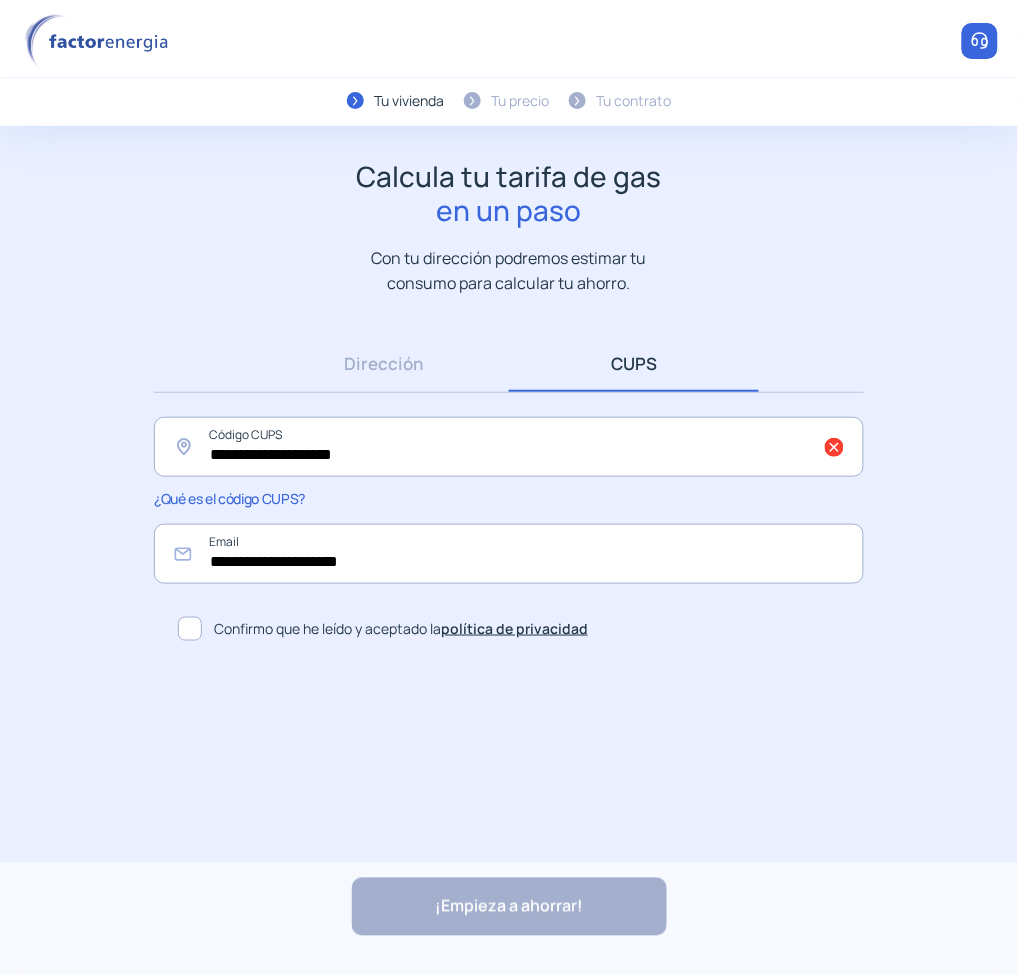 click on "Calcula tu tarifa de gas  en un paso  Con tu dirección podremos estimar tu consumo para calcular tu ahorro." 